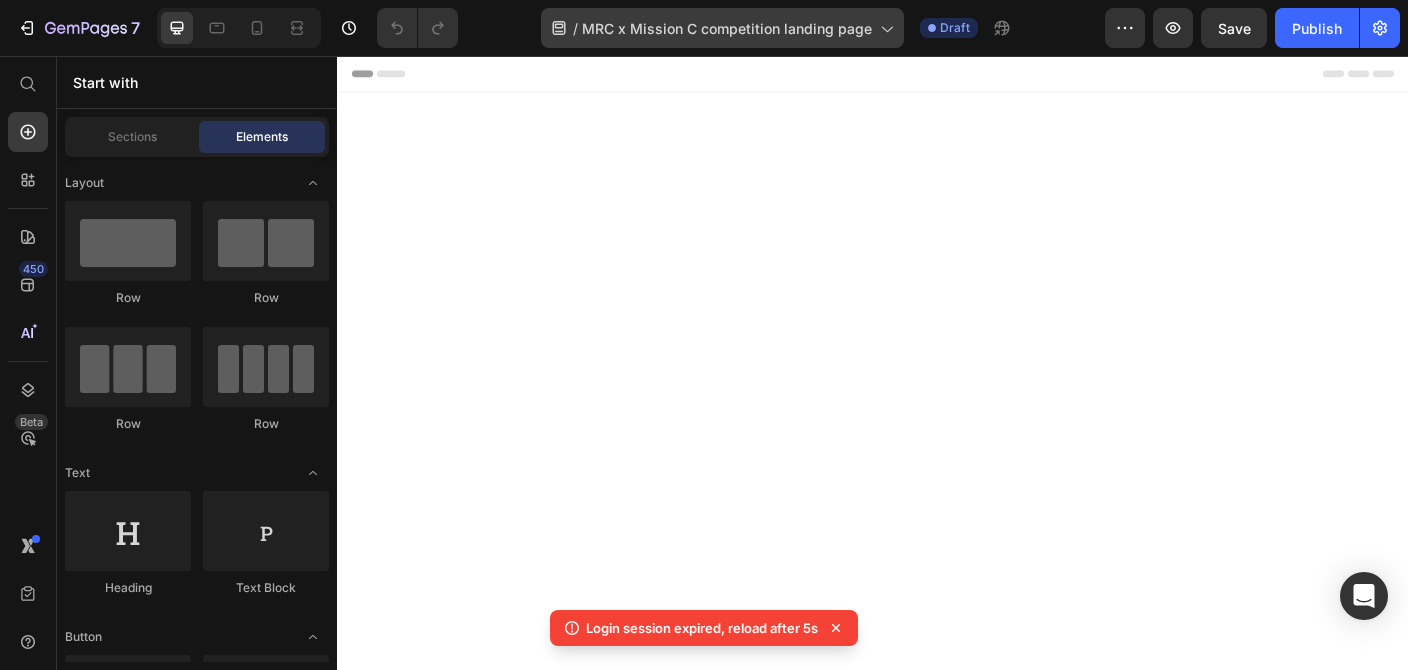 scroll, scrollTop: 2106, scrollLeft: 0, axis: vertical 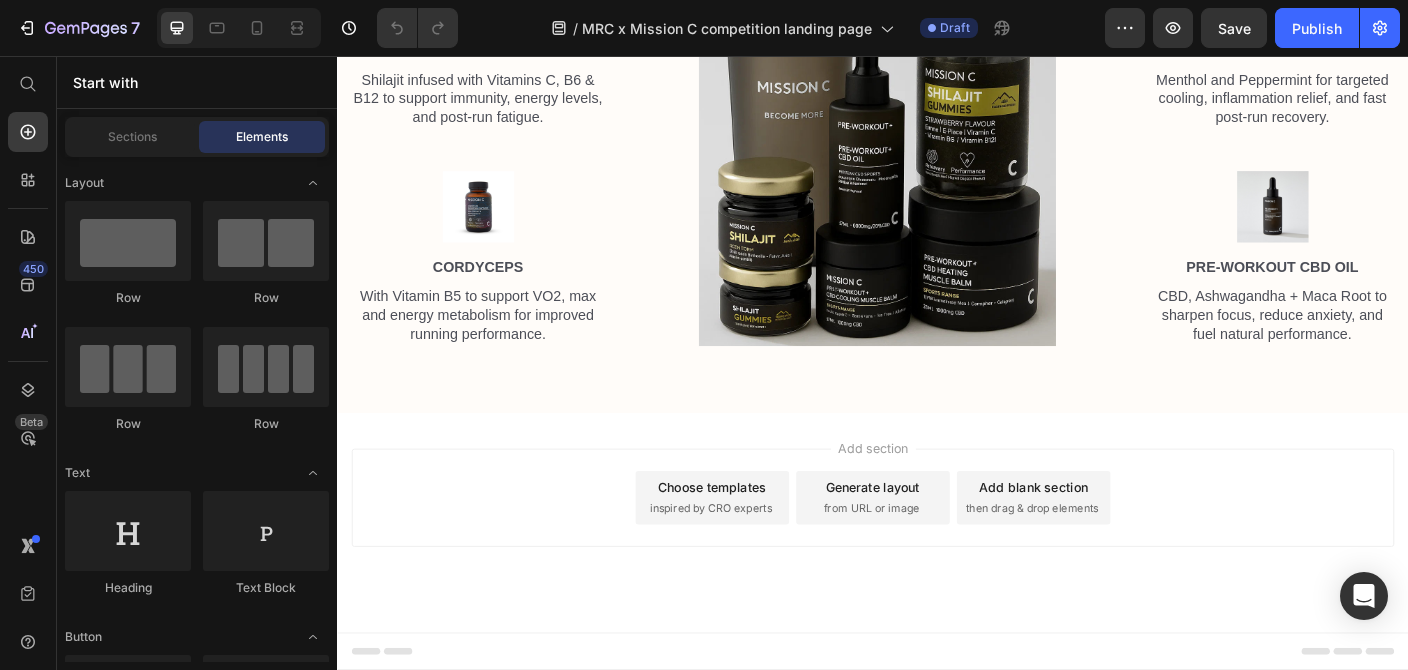 click on "Footer" at bounding box center (391, 723) 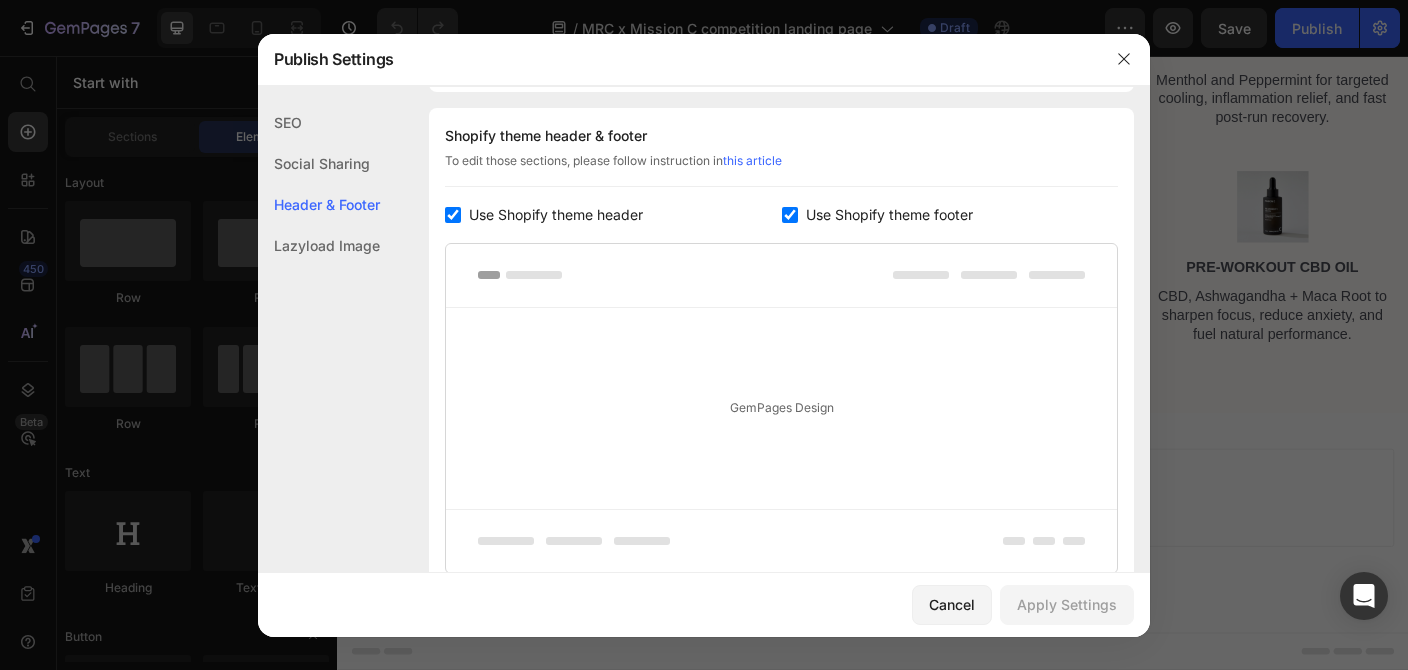 scroll, scrollTop: 936, scrollLeft: 0, axis: vertical 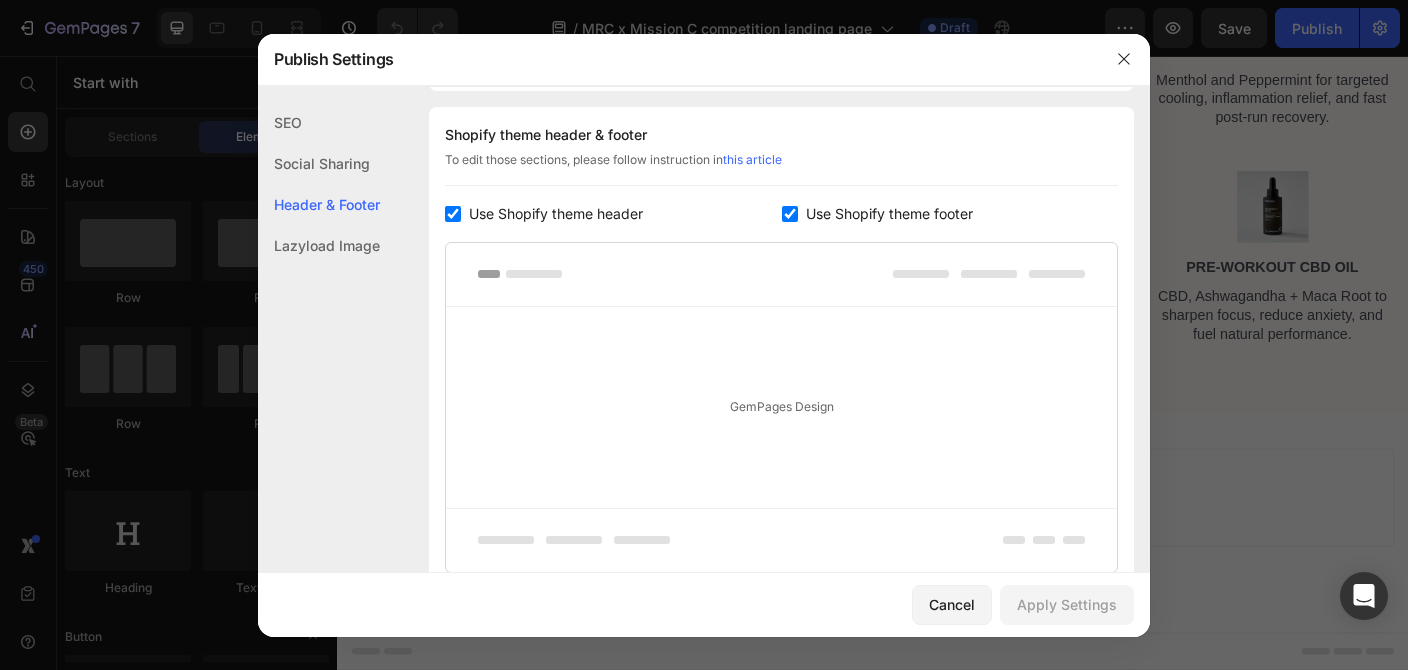 click on "Use Shopify theme header" at bounding box center (556, 214) 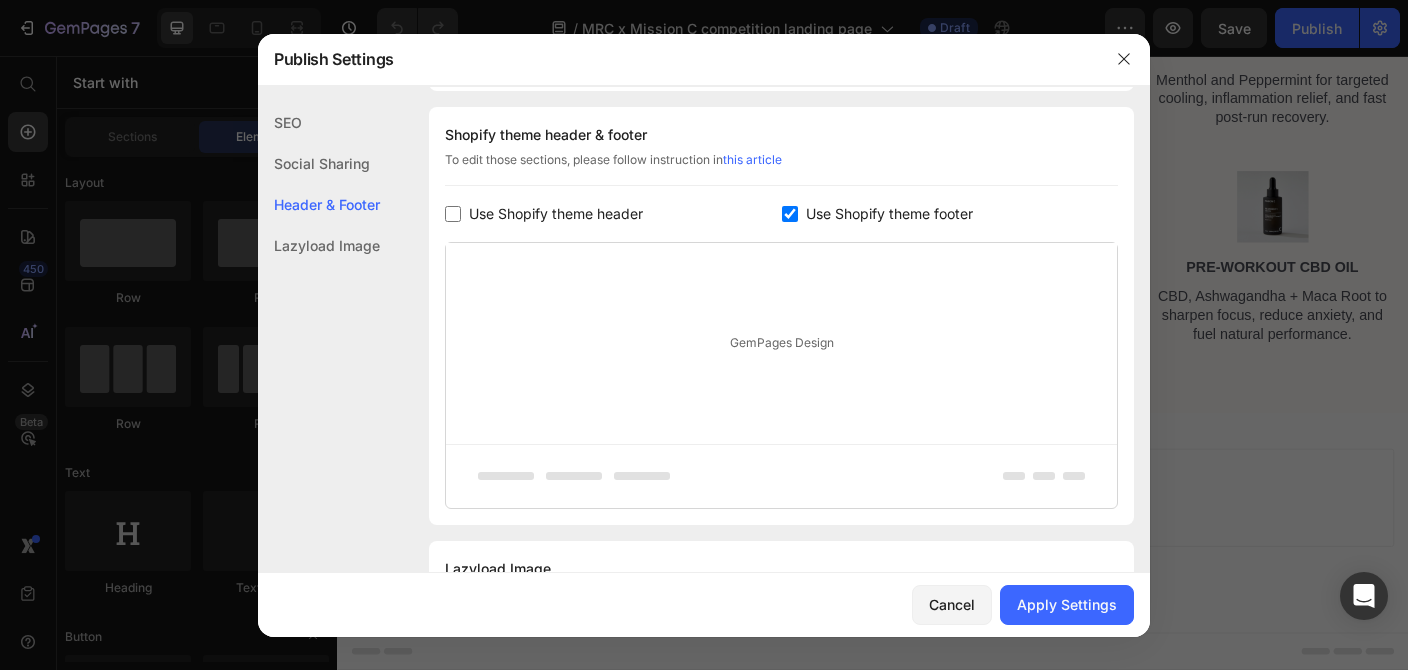 checkbox on "false" 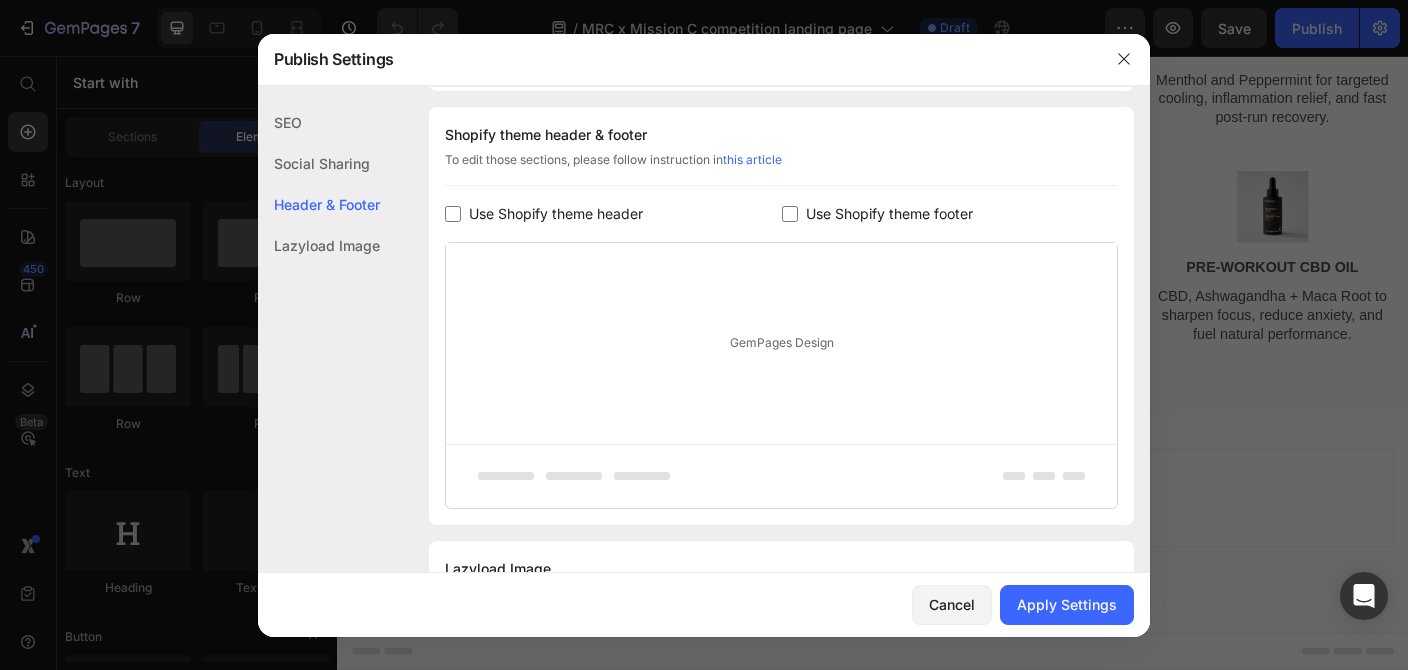 checkbox on "false" 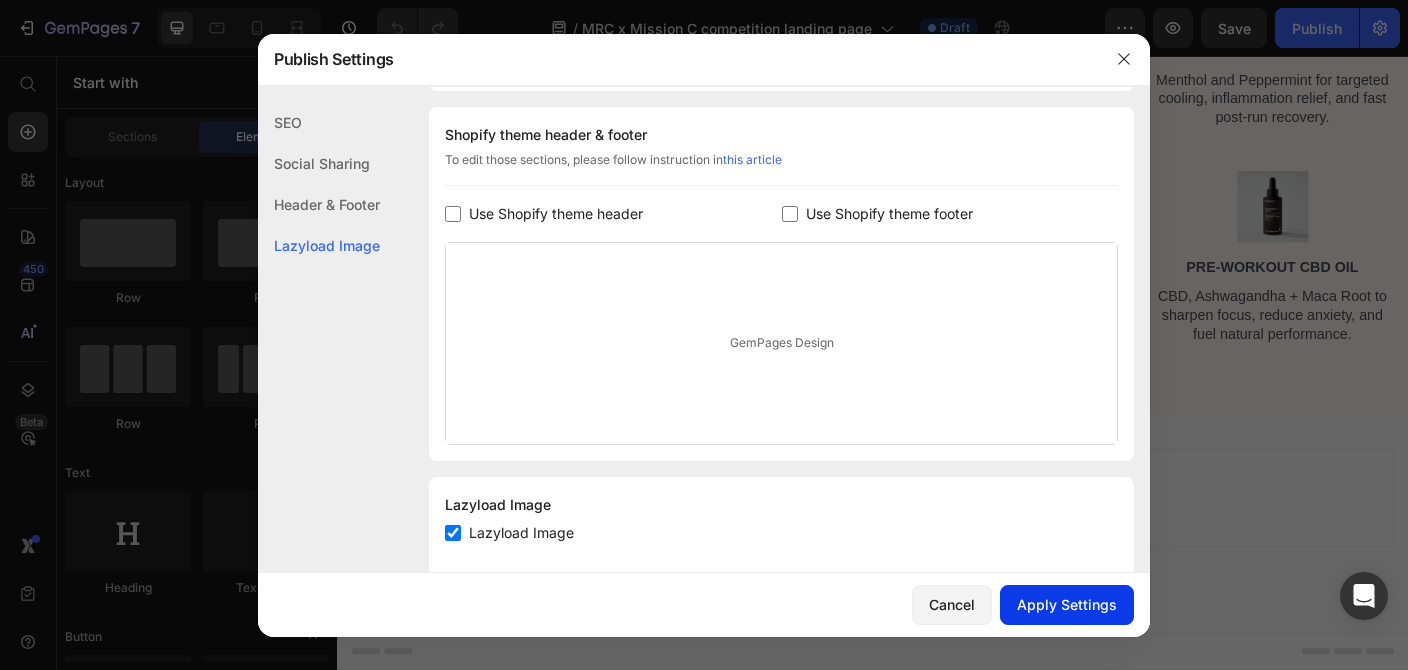 click on "Apply Settings" at bounding box center [1067, 604] 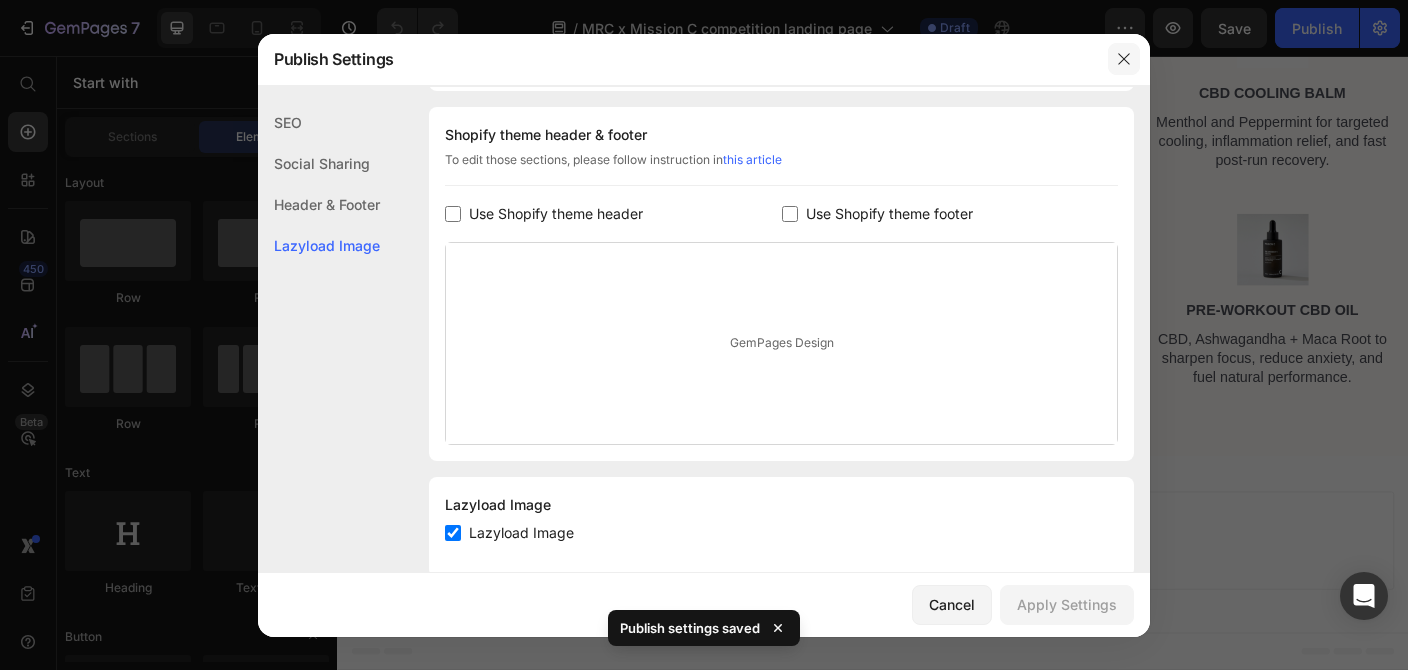 click 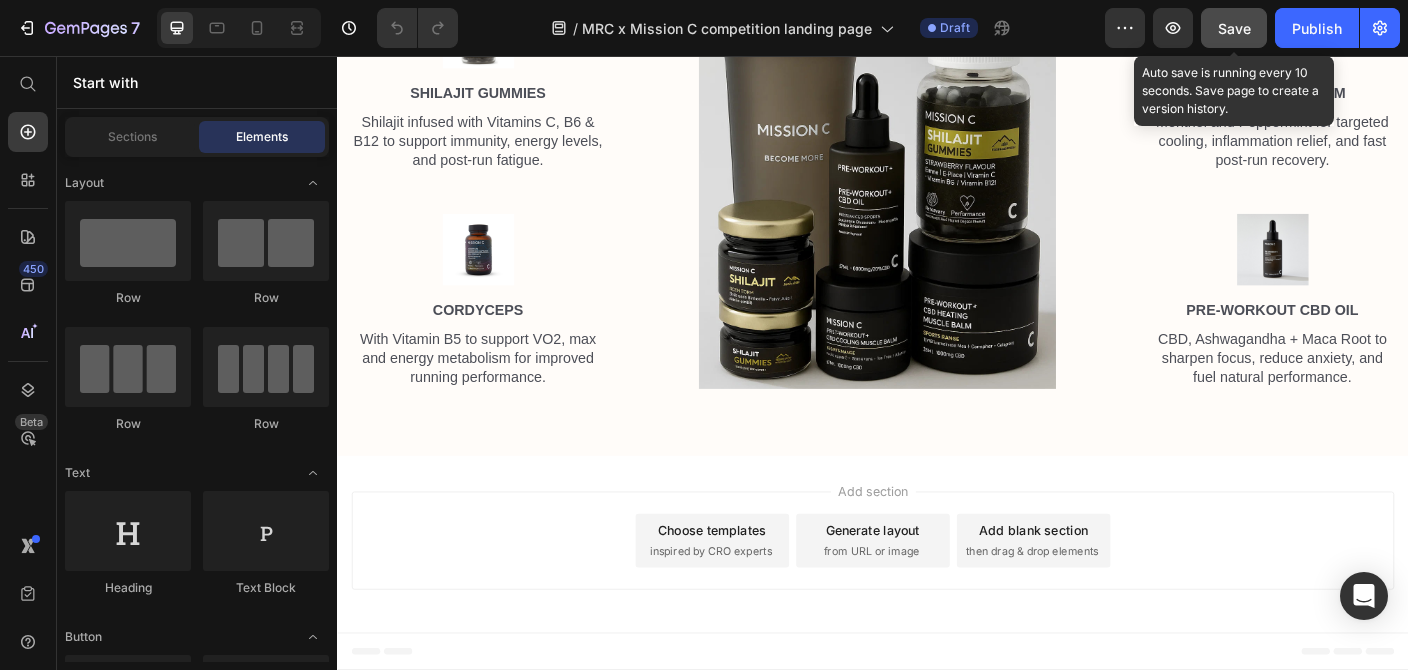 click on "Save" at bounding box center [1234, 28] 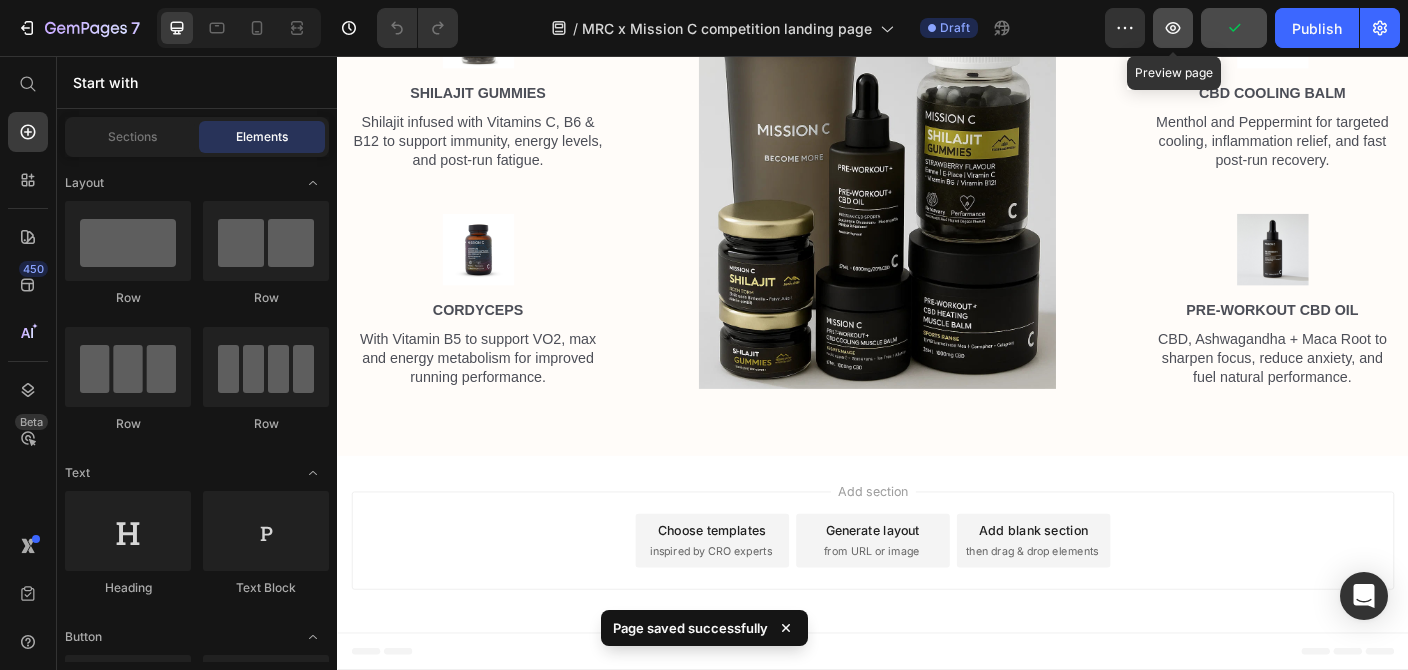 click 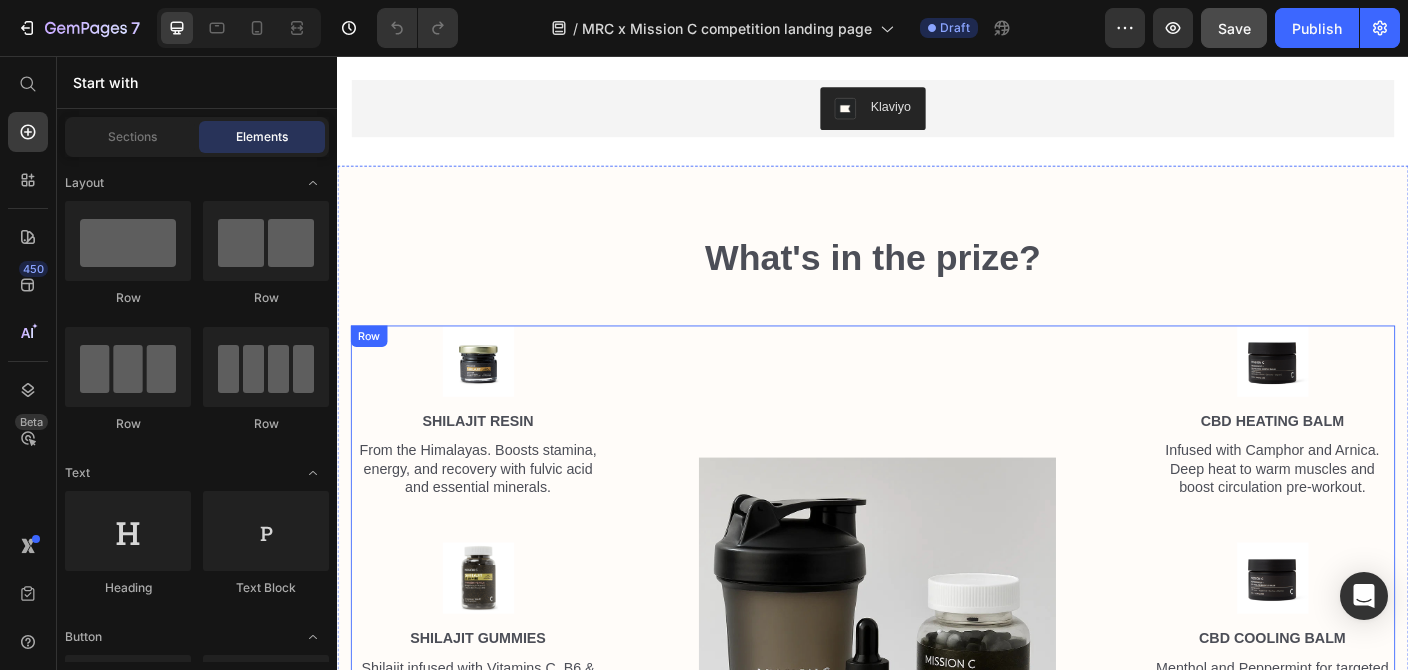 scroll, scrollTop: 1483, scrollLeft: 0, axis: vertical 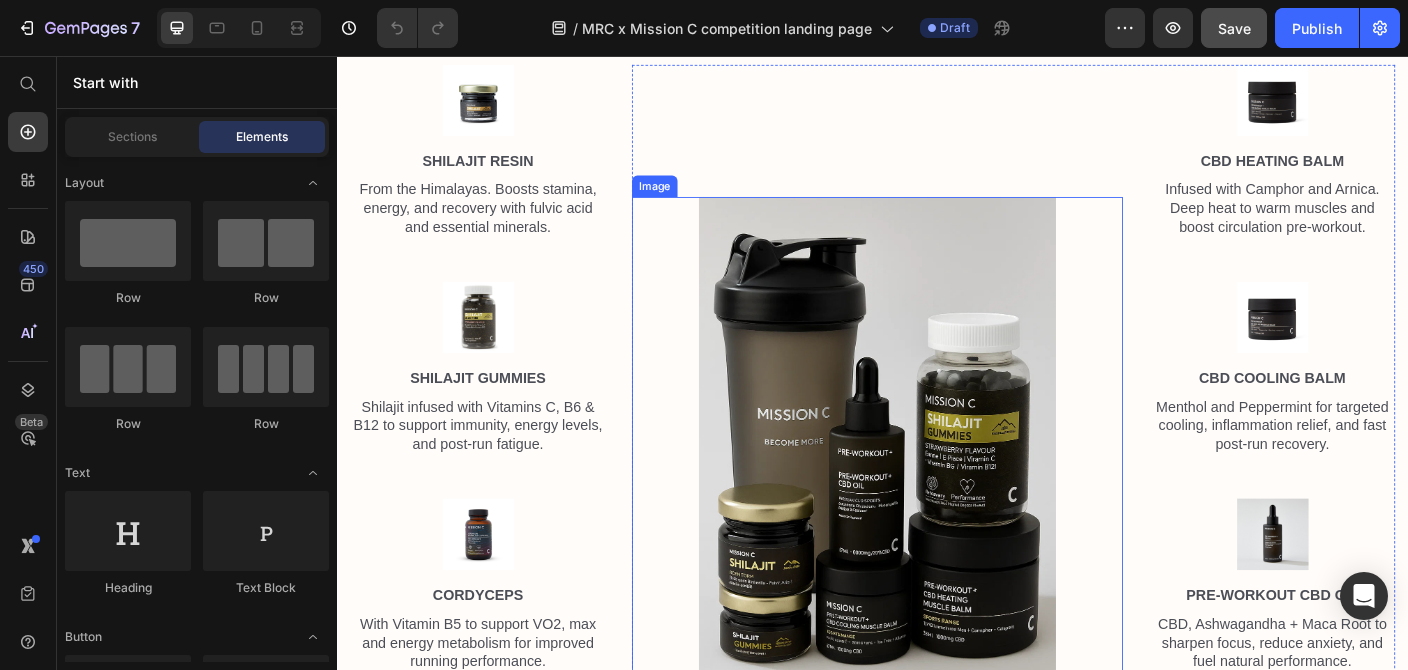 click at bounding box center (942, 480) 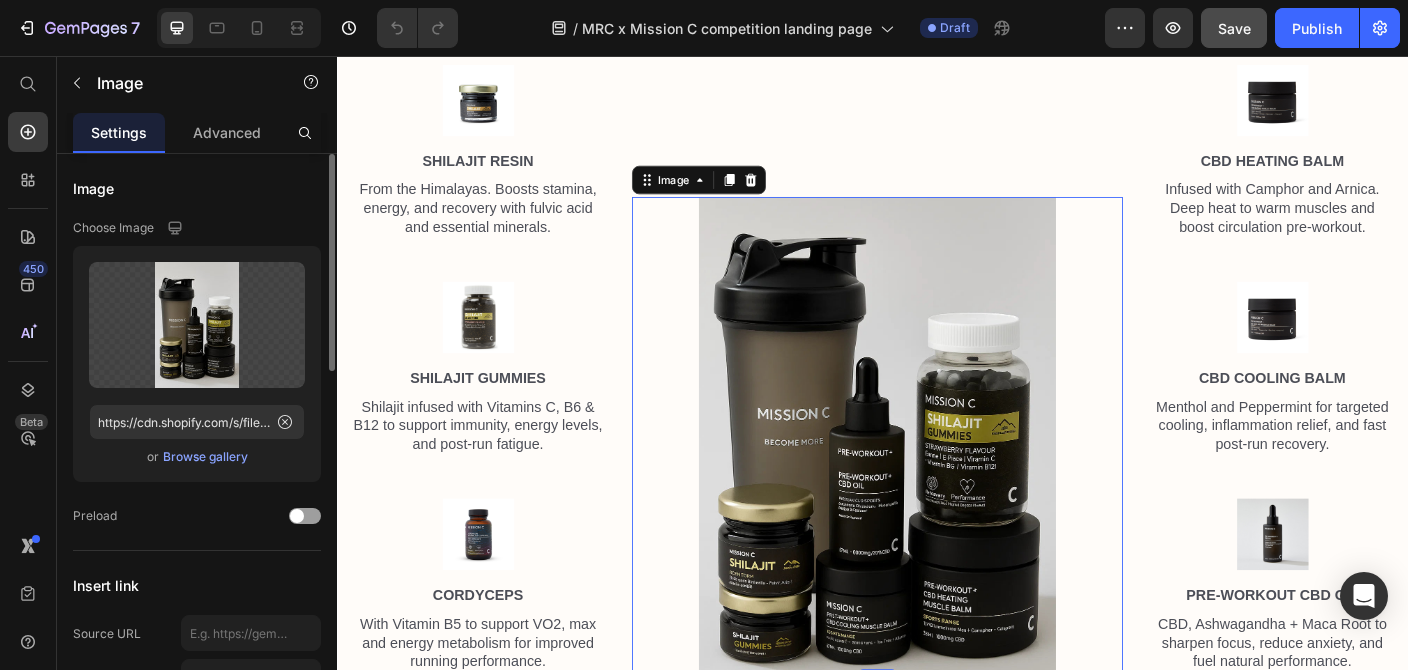 click on "Browse gallery" at bounding box center (205, 457) 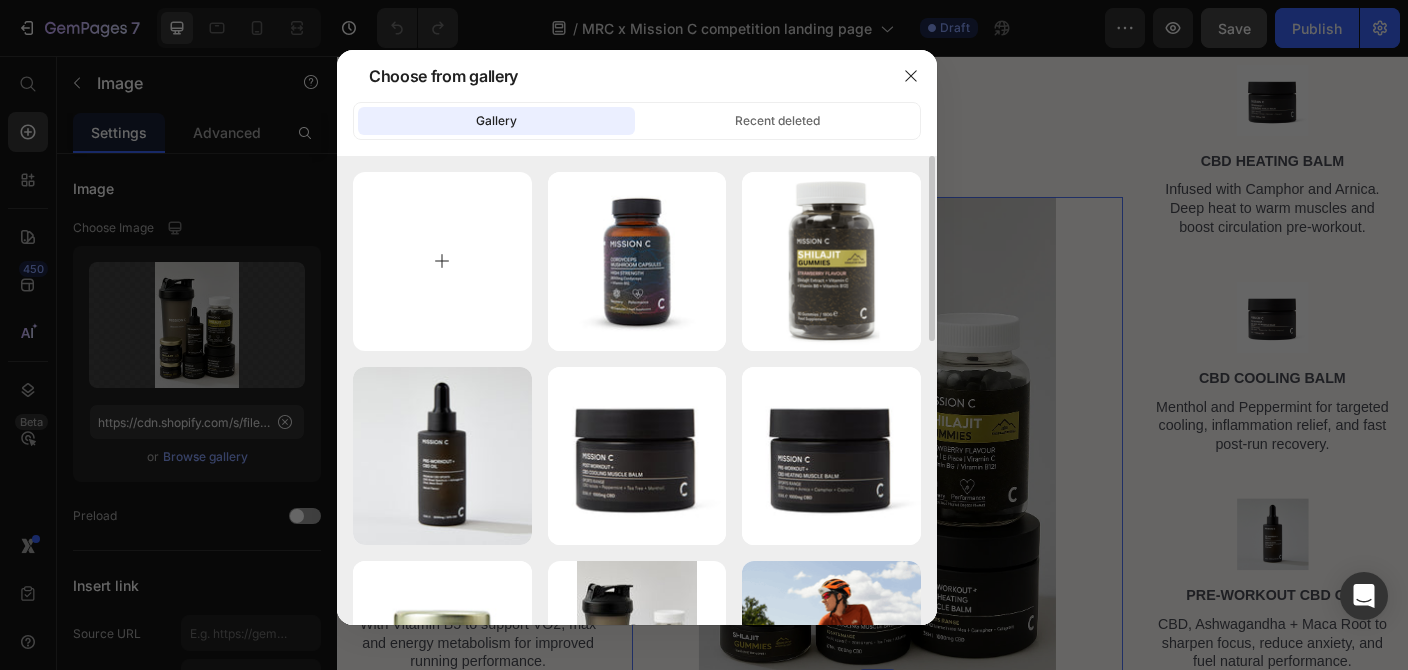 click at bounding box center (442, 261) 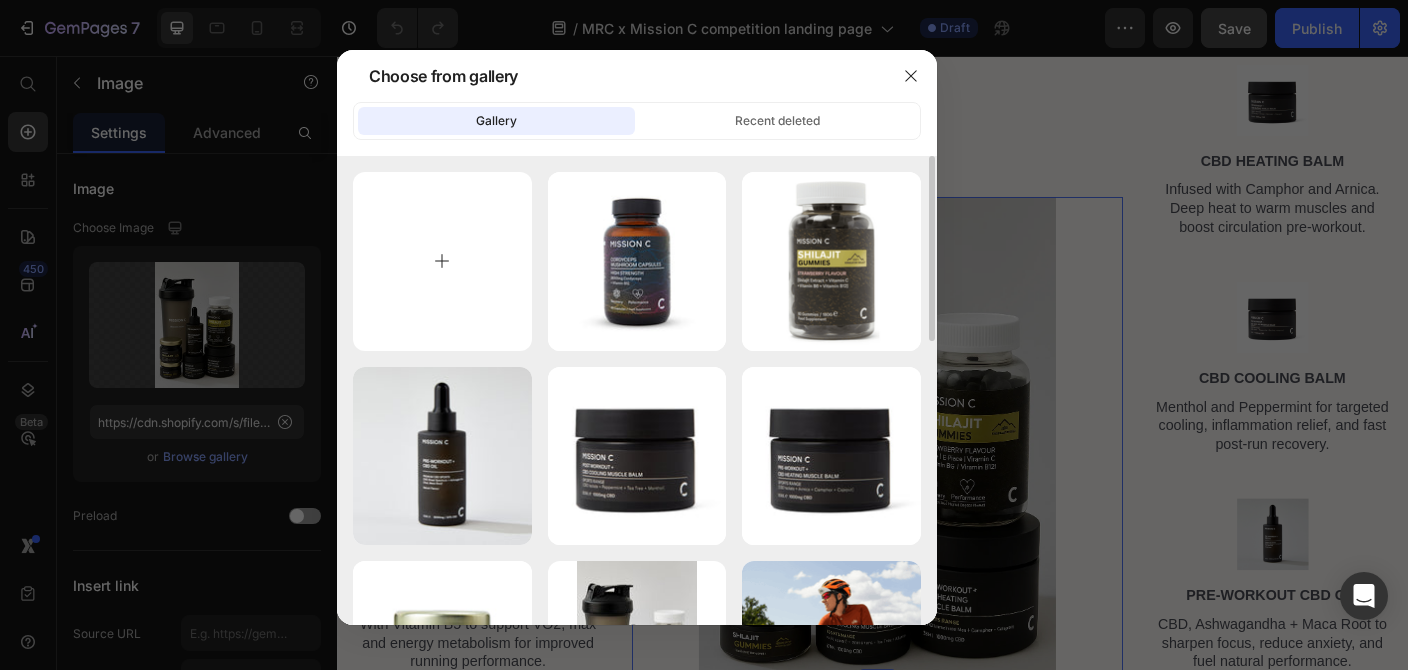 type on "C:\fakepath\bundle2.png" 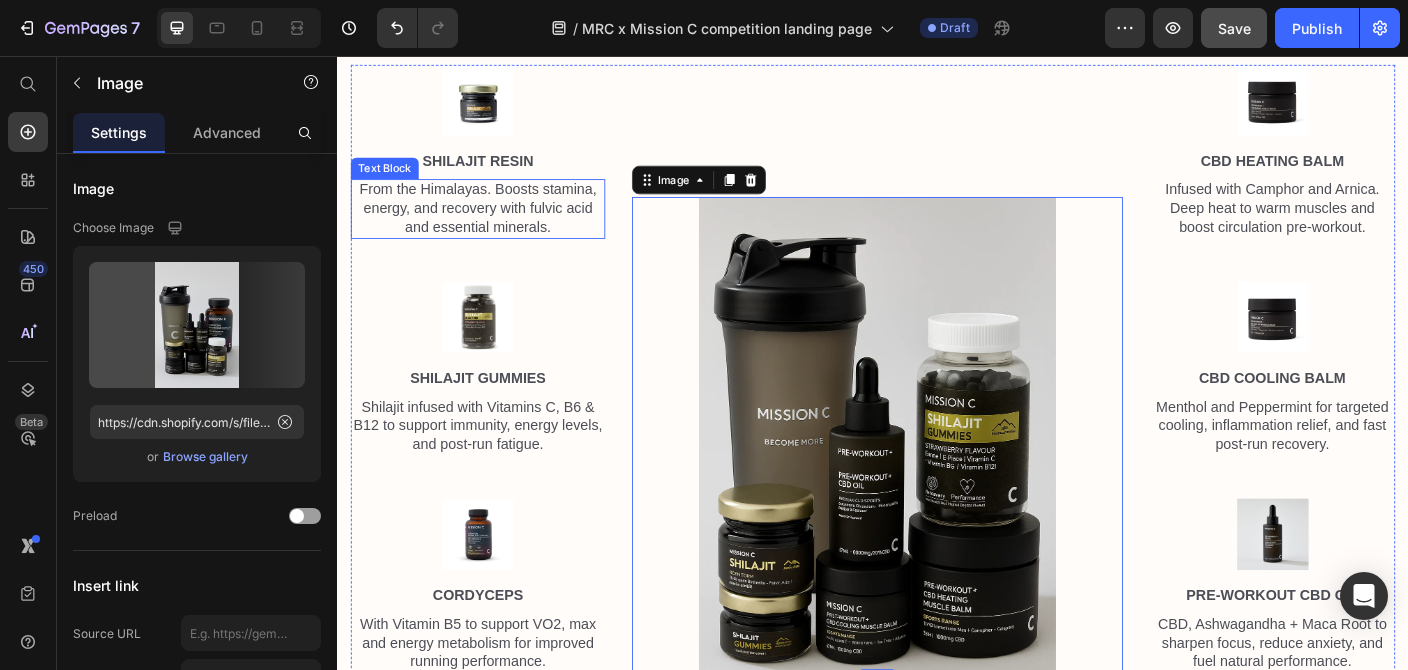 type on "https://cdn.shopify.com/s/files/1/0838/1317/1546/files/gempages_561510311287325552-a873f58e-1015-4eb7-b7fa-6675de1dc6ed.png" 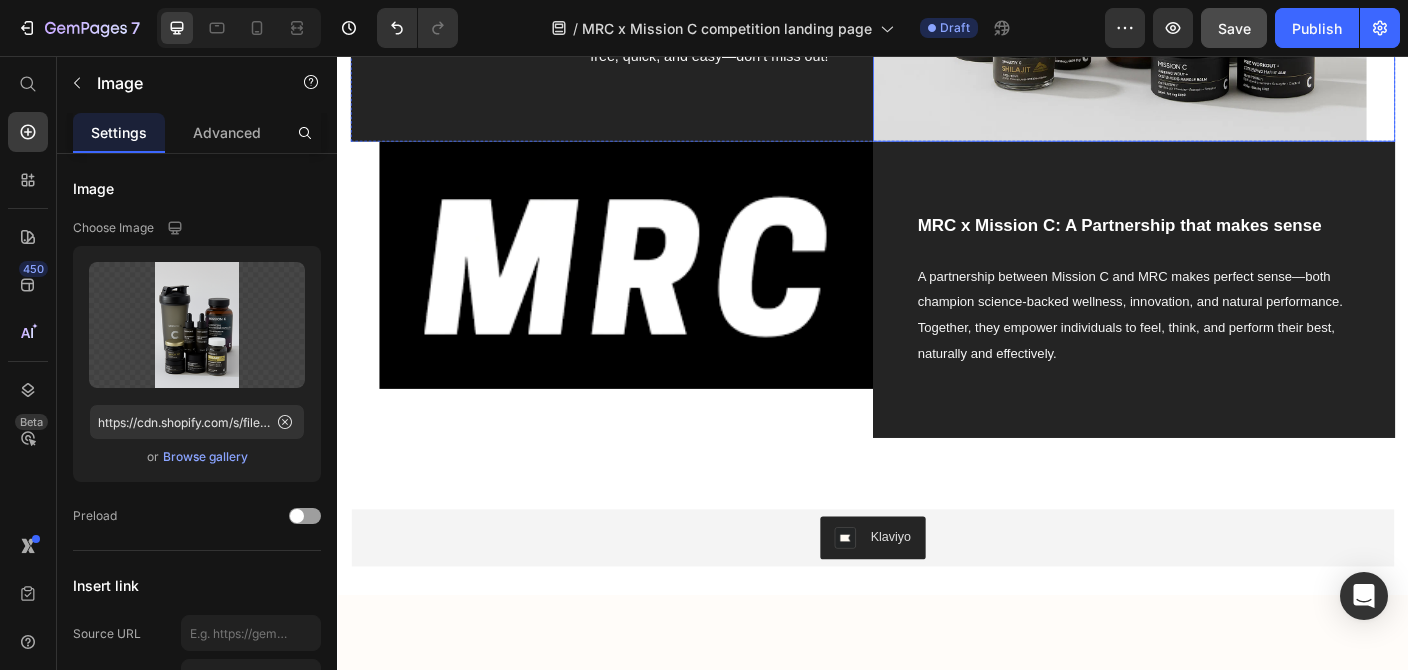 scroll, scrollTop: 1096, scrollLeft: 0, axis: vertical 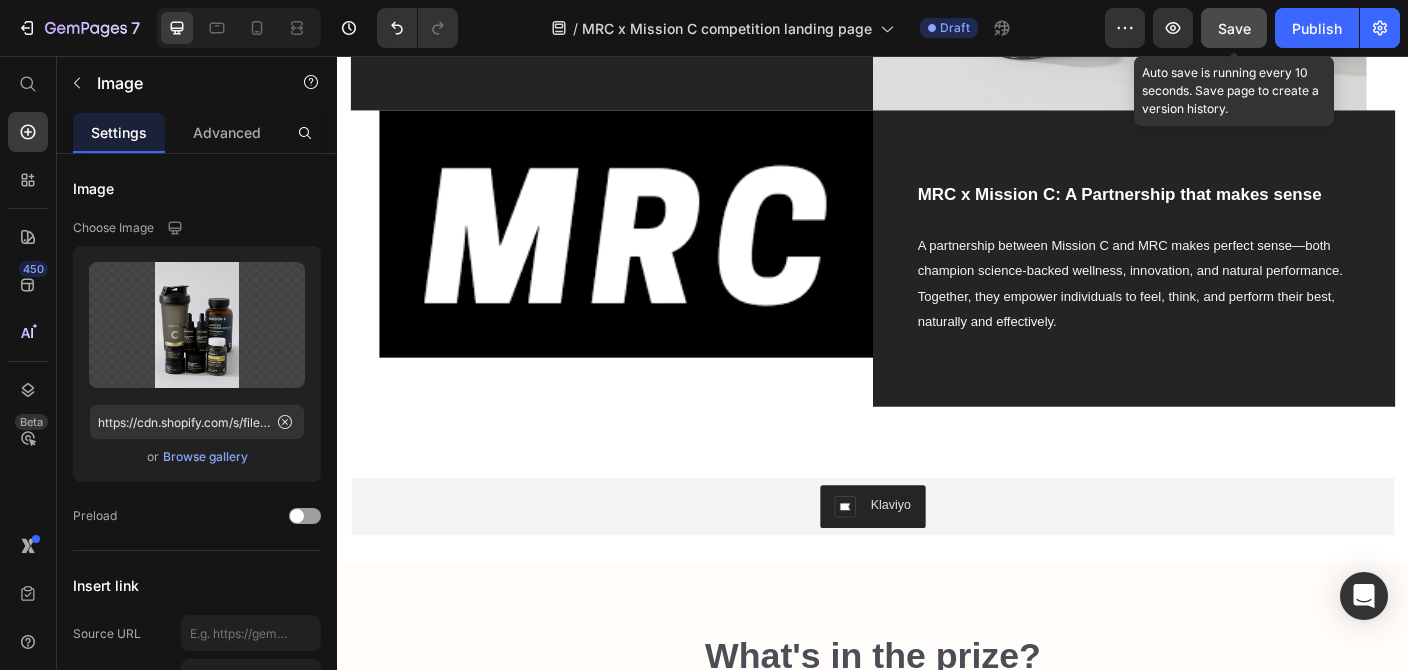 click on "Save" 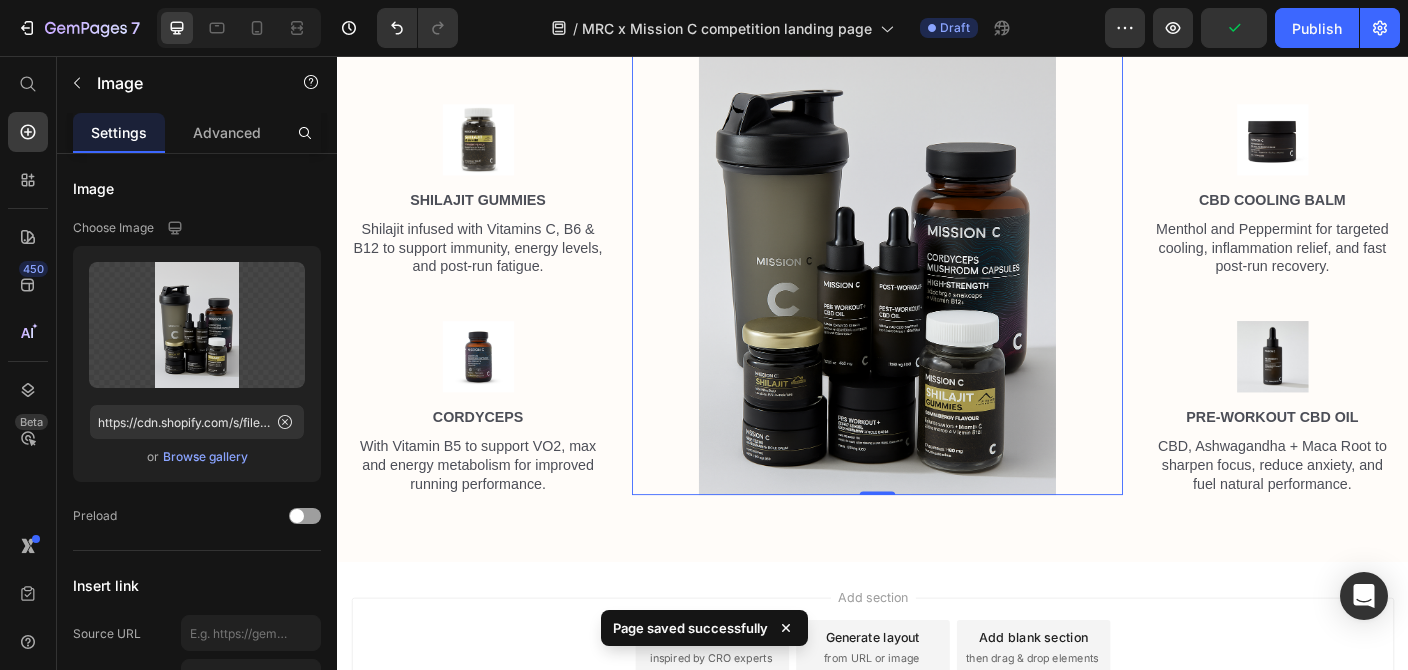 scroll, scrollTop: 2152, scrollLeft: 0, axis: vertical 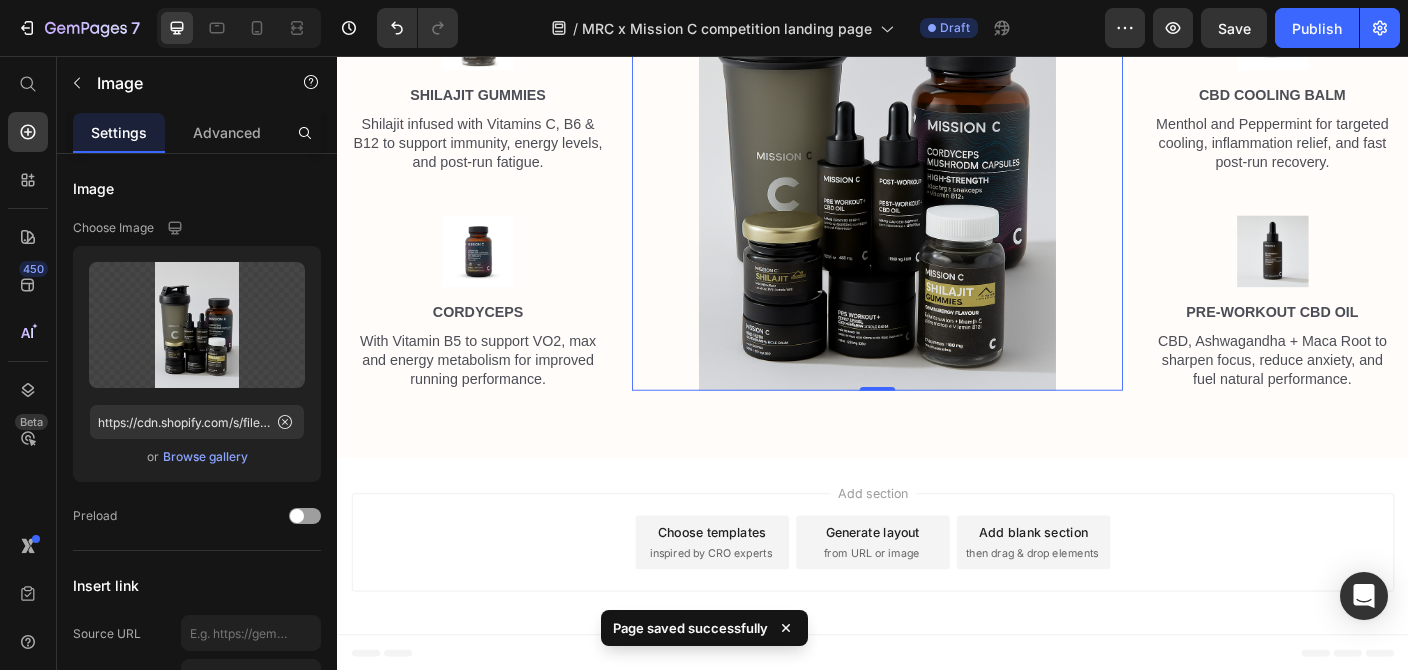 click on "Choose templates" at bounding box center [757, 589] 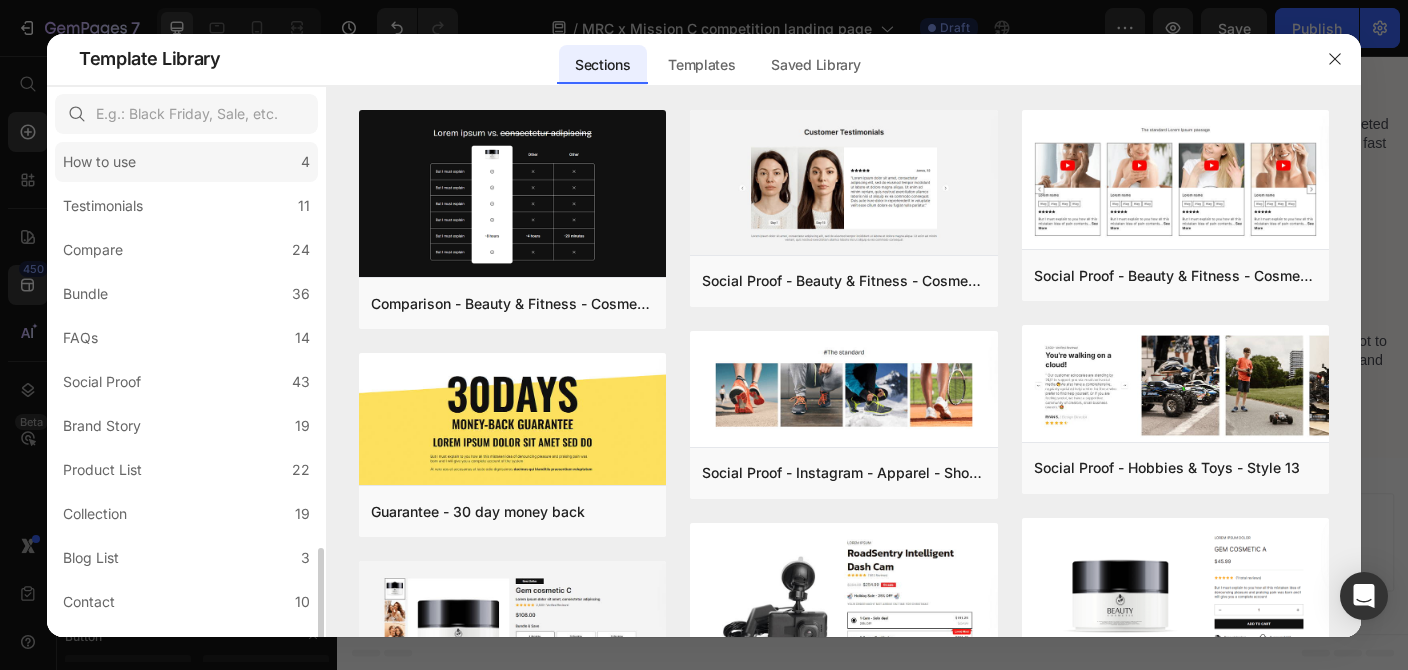 scroll, scrollTop: 485, scrollLeft: 0, axis: vertical 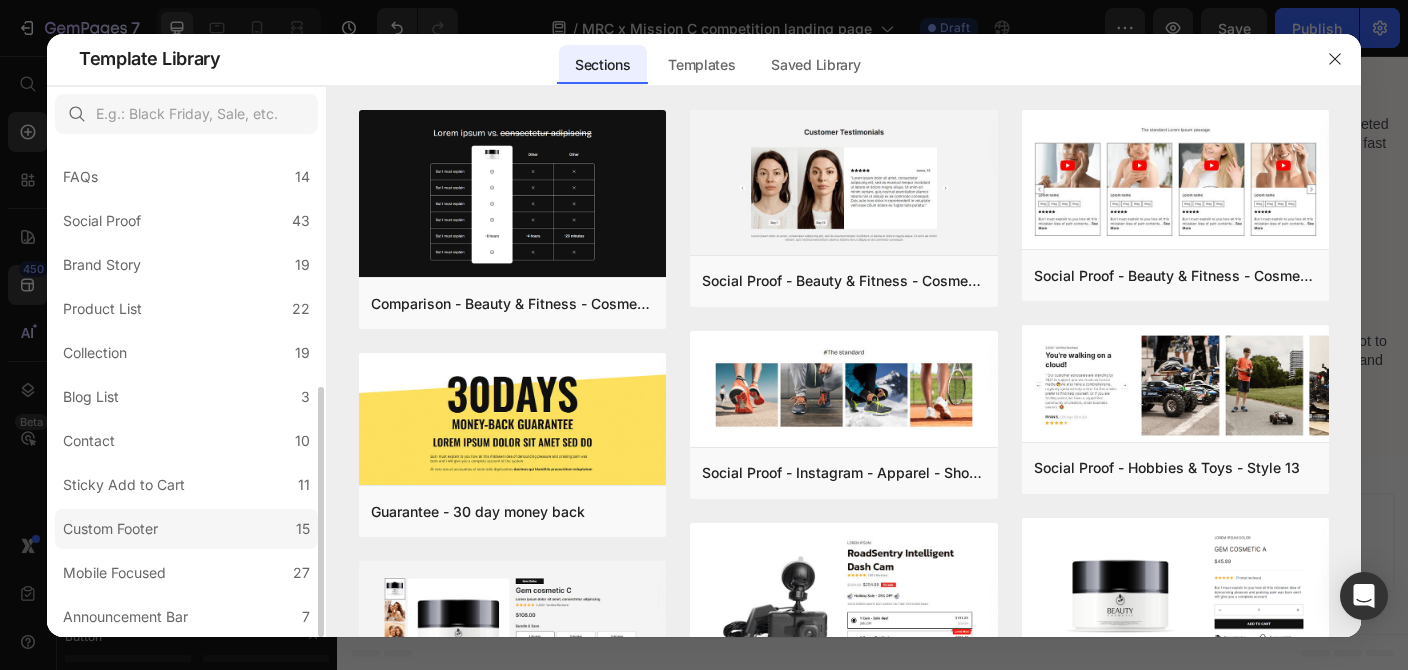 click on "Custom Footer" at bounding box center (110, 529) 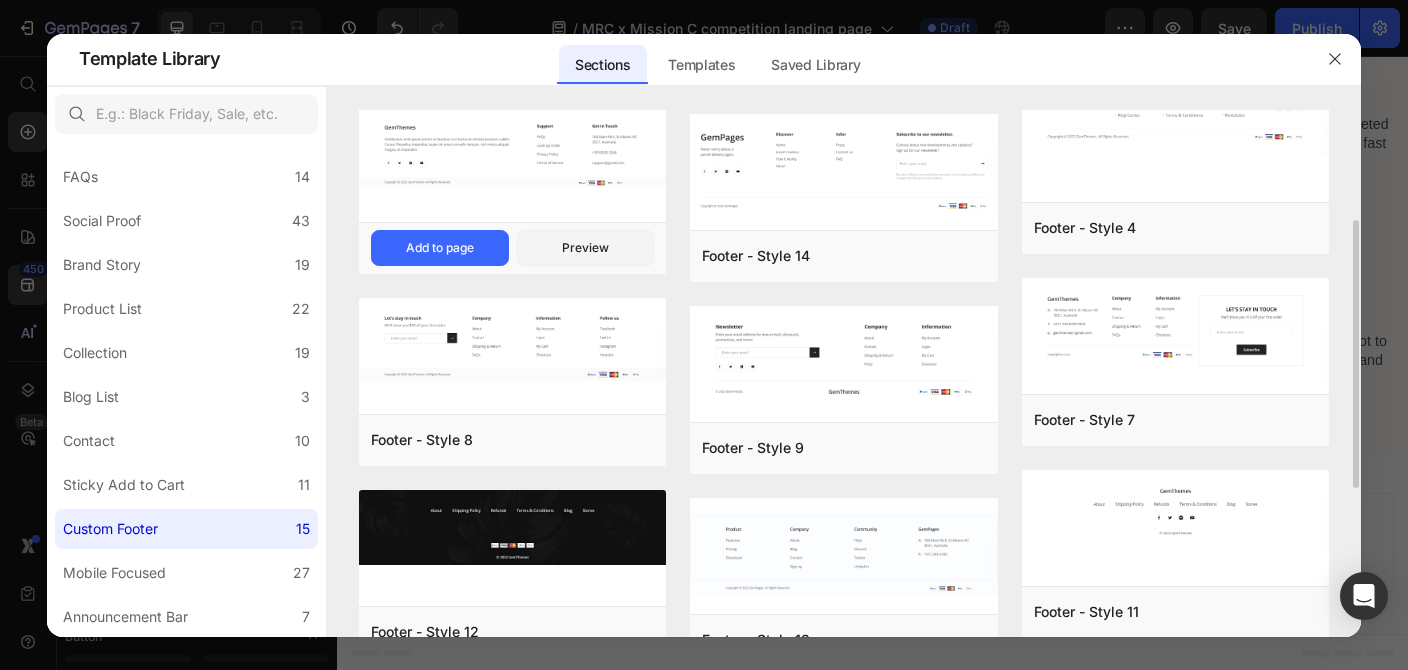 scroll, scrollTop: 432, scrollLeft: 0, axis: vertical 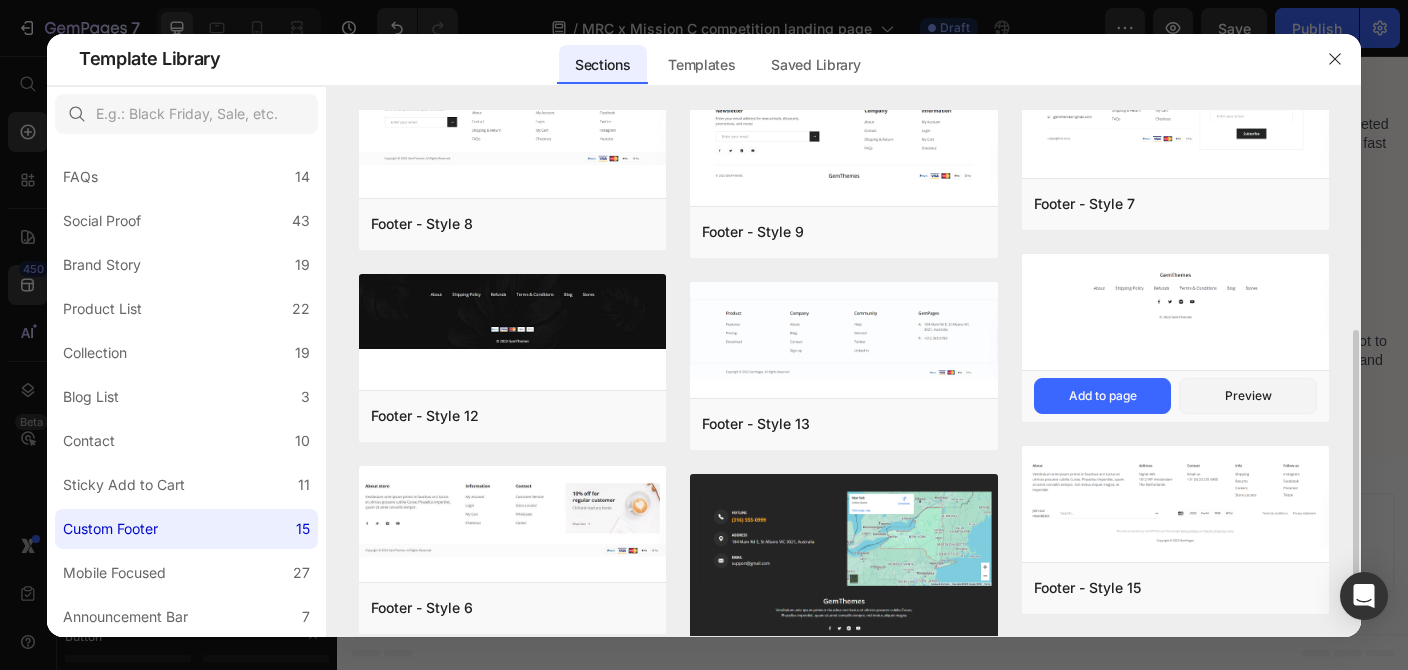 click at bounding box center (1175, 295) 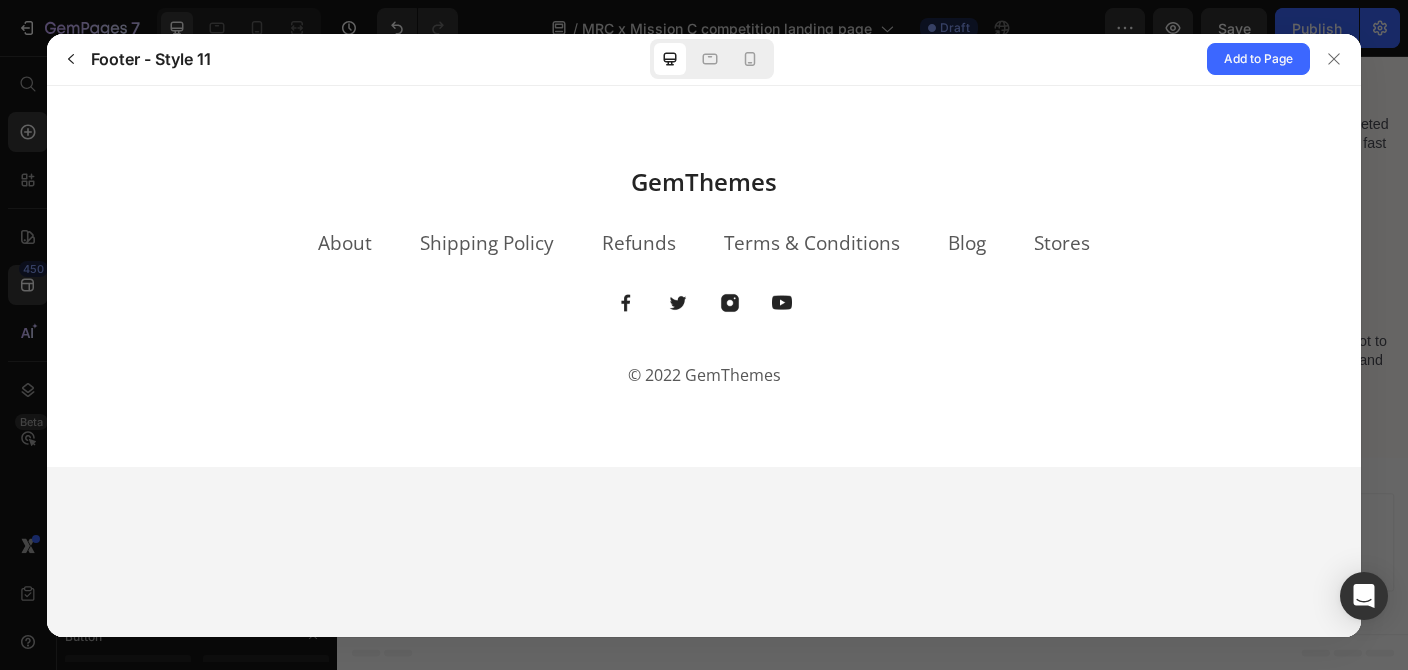 scroll, scrollTop: 0, scrollLeft: 0, axis: both 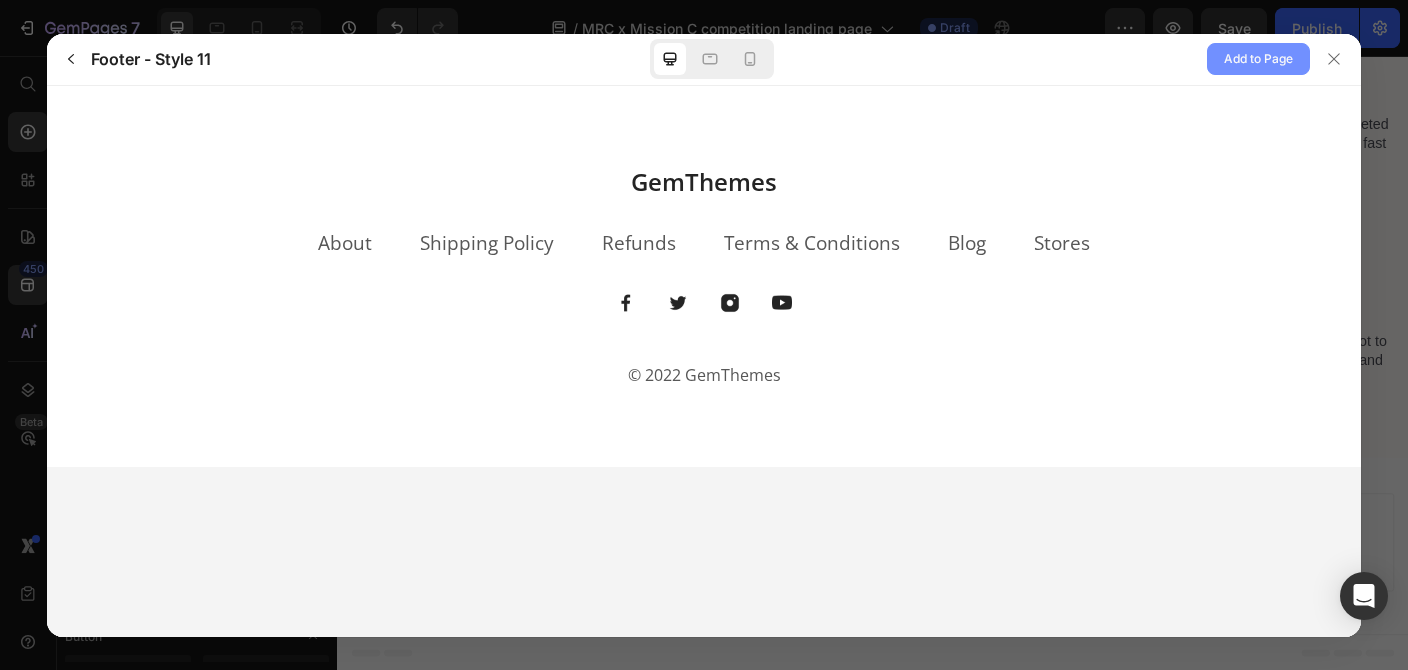 click on "Add to Page" 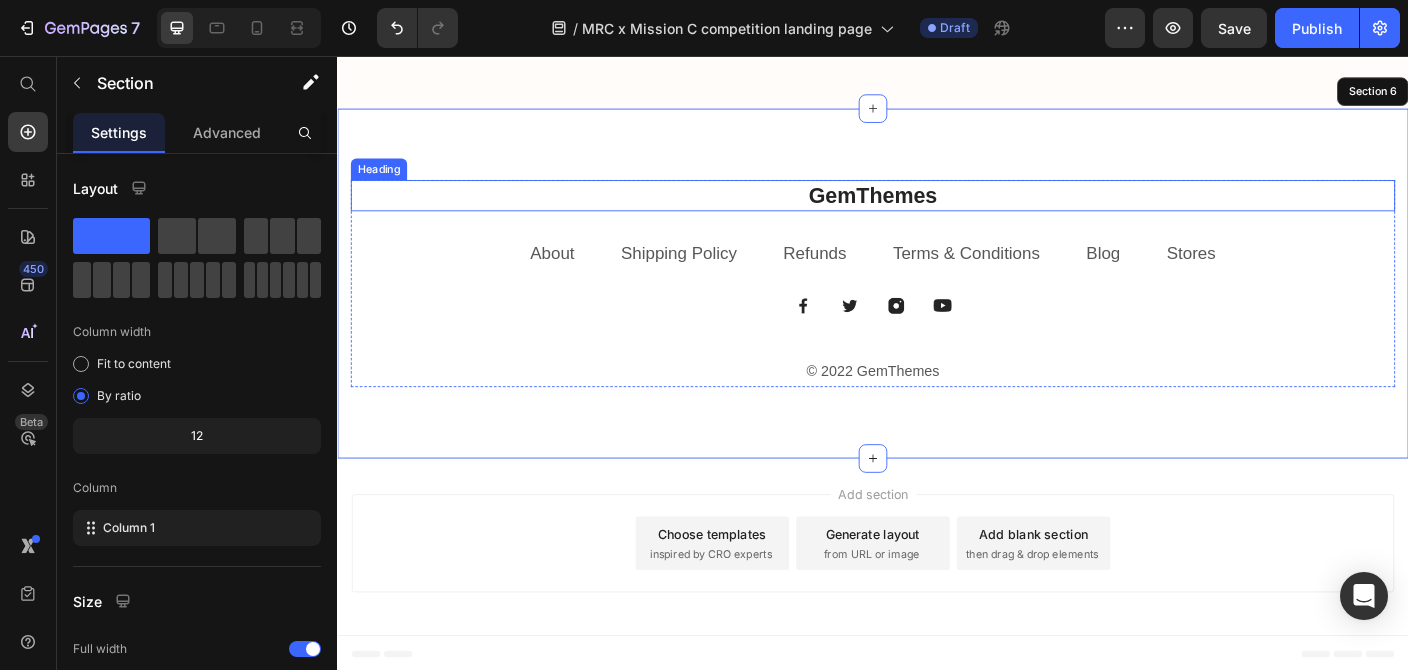 scroll, scrollTop: 2544, scrollLeft: 0, axis: vertical 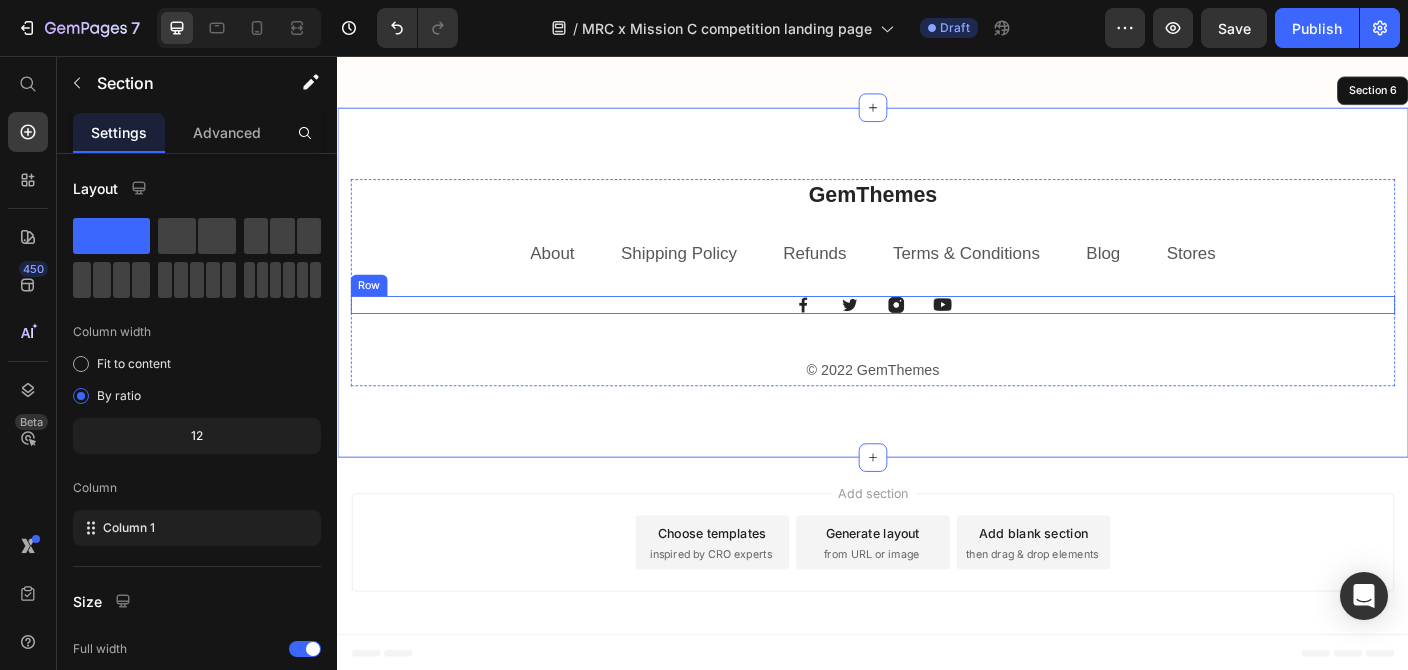 click on "Image Image Image Image Row" at bounding box center (937, 335) 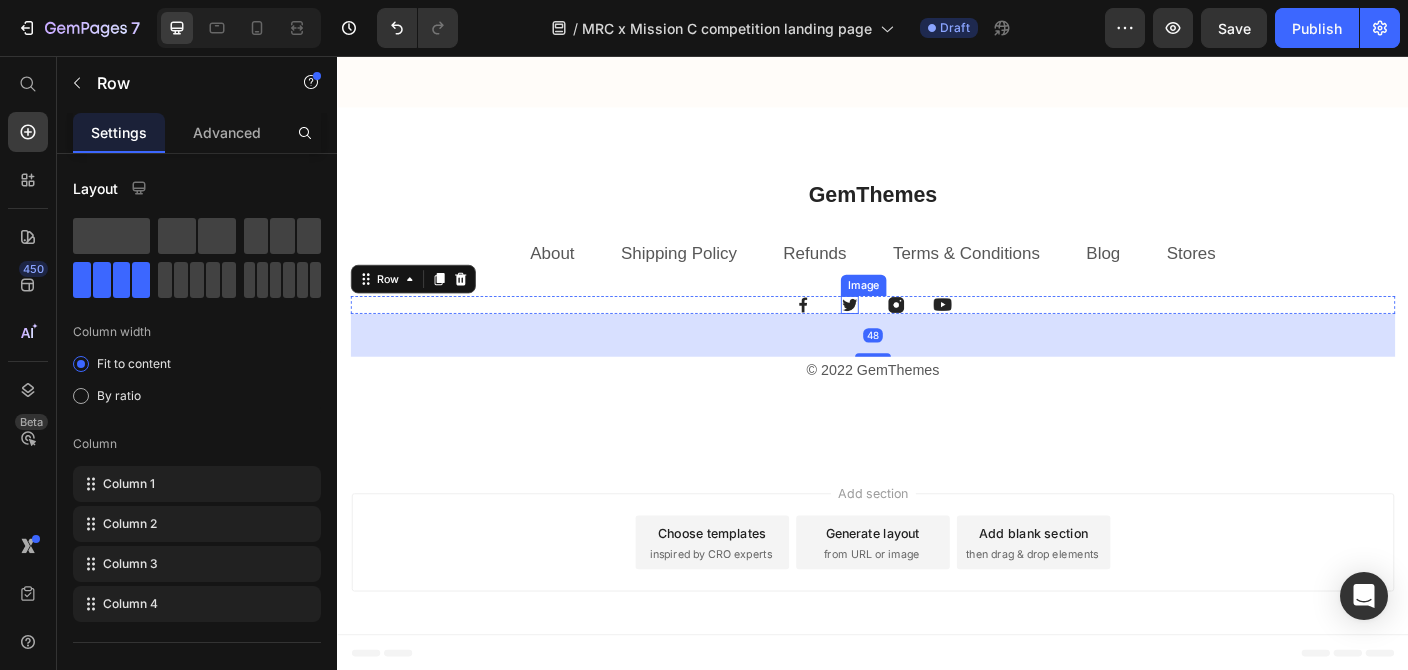 click at bounding box center [911, 335] 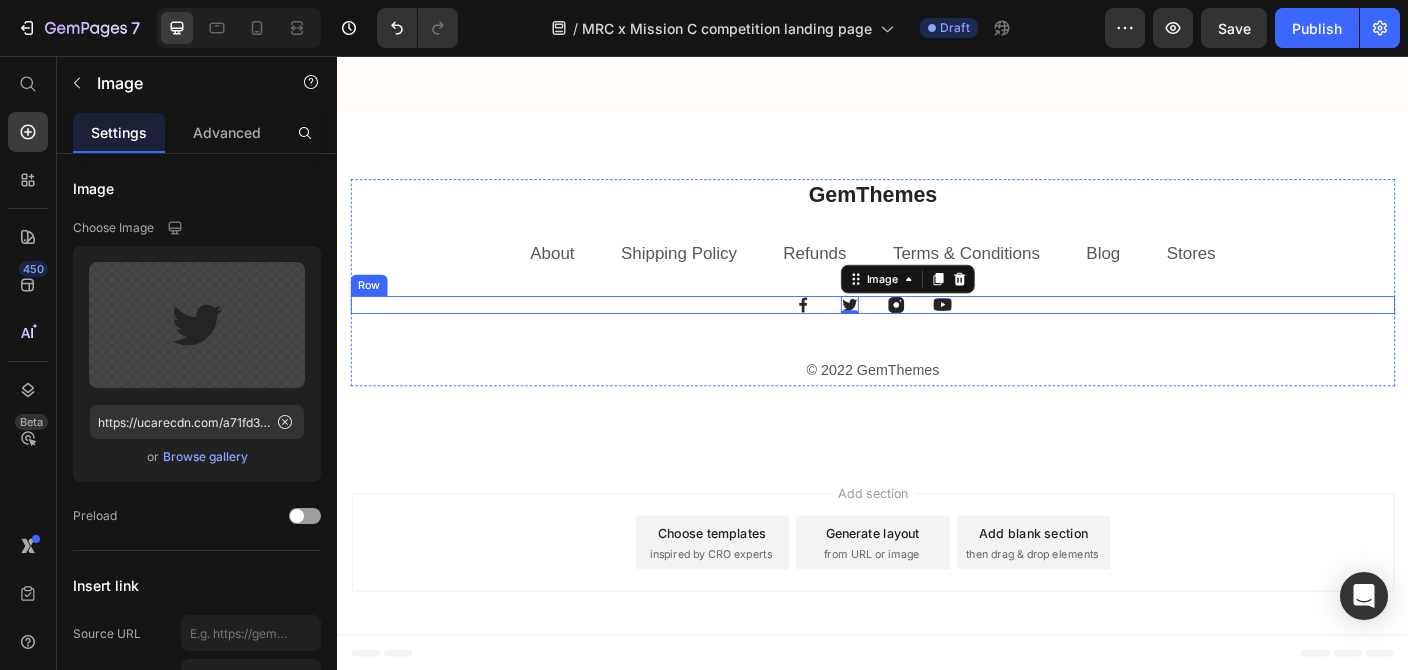 click on "Image Image   0 Image Image Row" at bounding box center [937, 335] 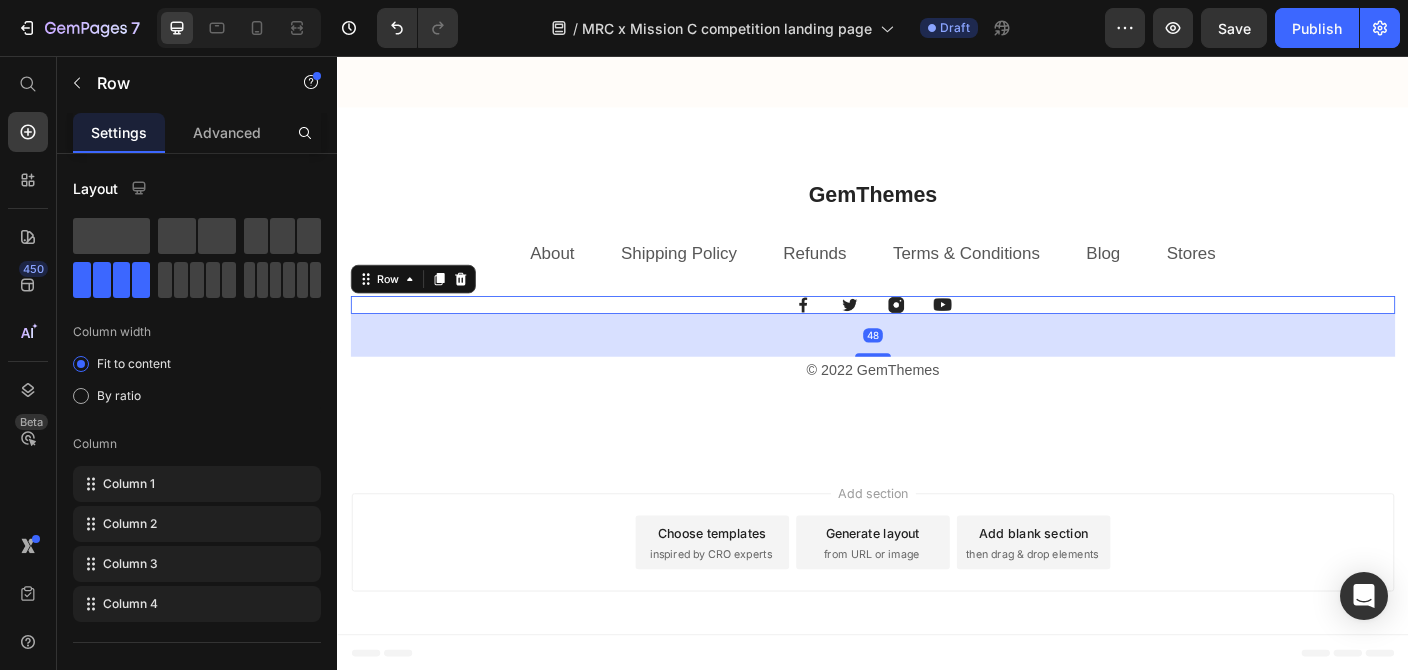 click at bounding box center [475, 306] 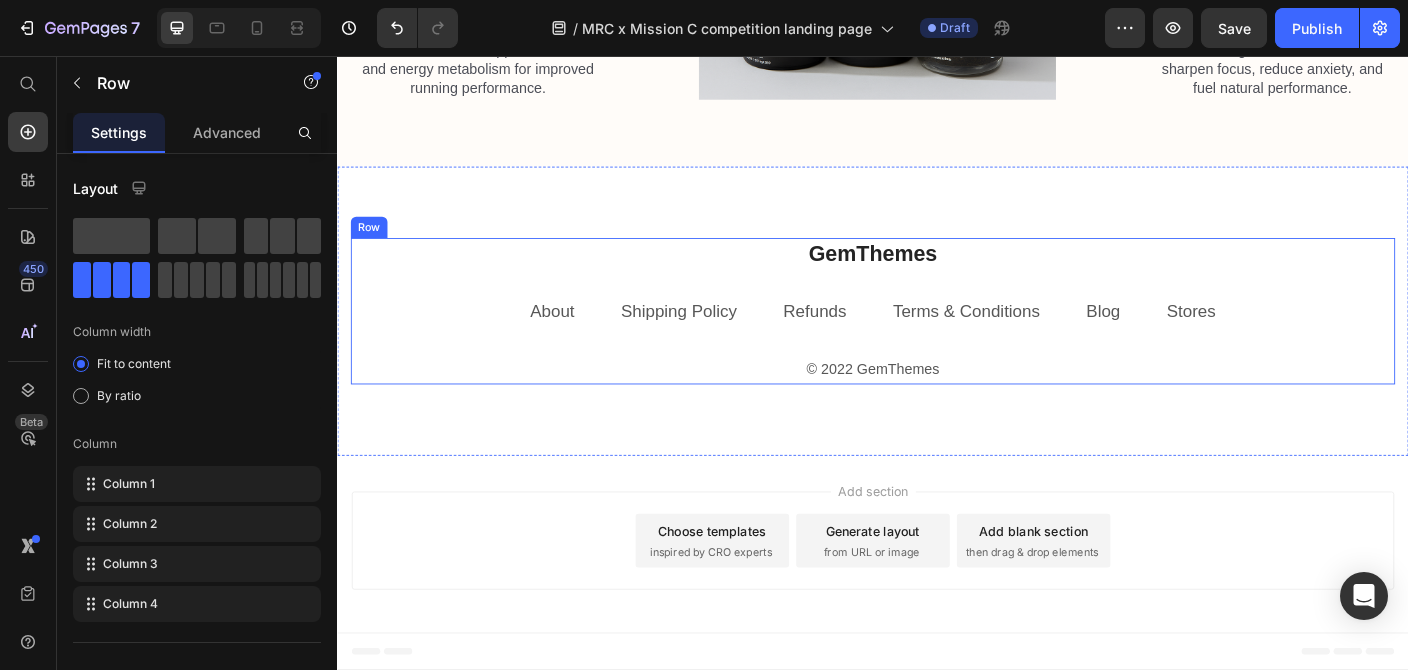 scroll, scrollTop: 2477, scrollLeft: 0, axis: vertical 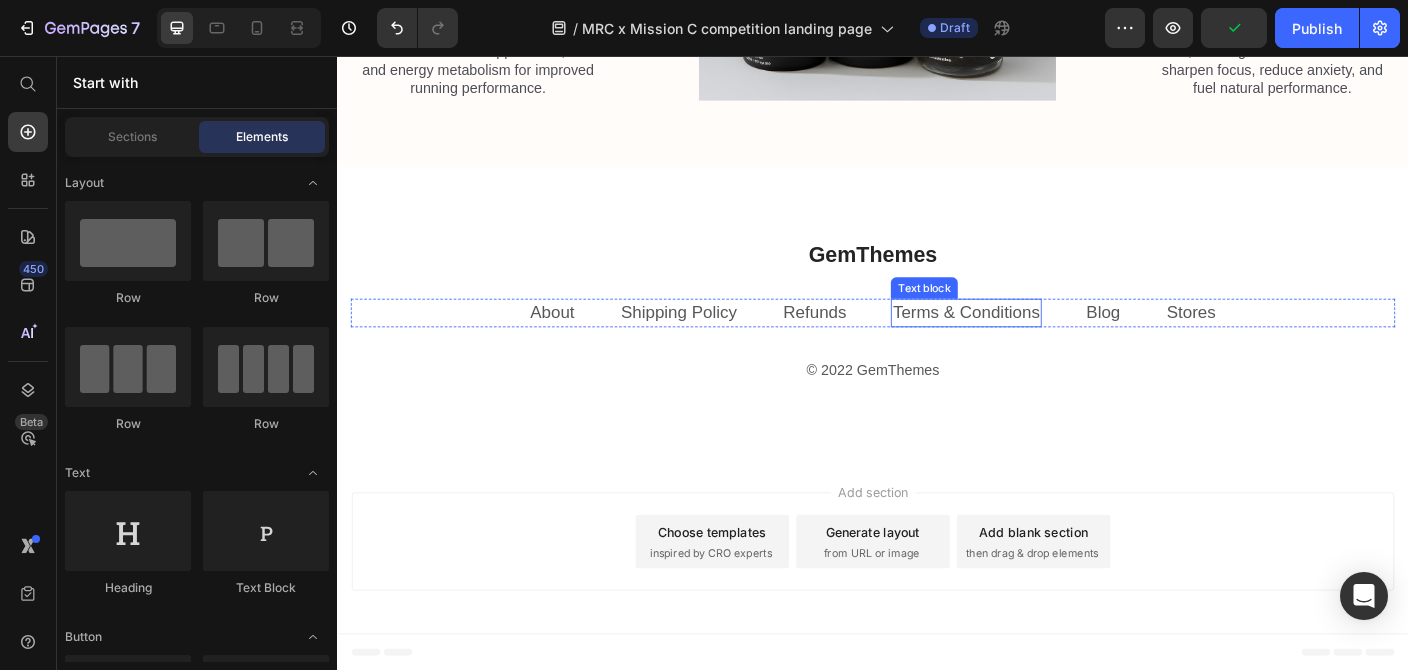 click on "Terms & Conditions" at bounding box center [1041, 343] 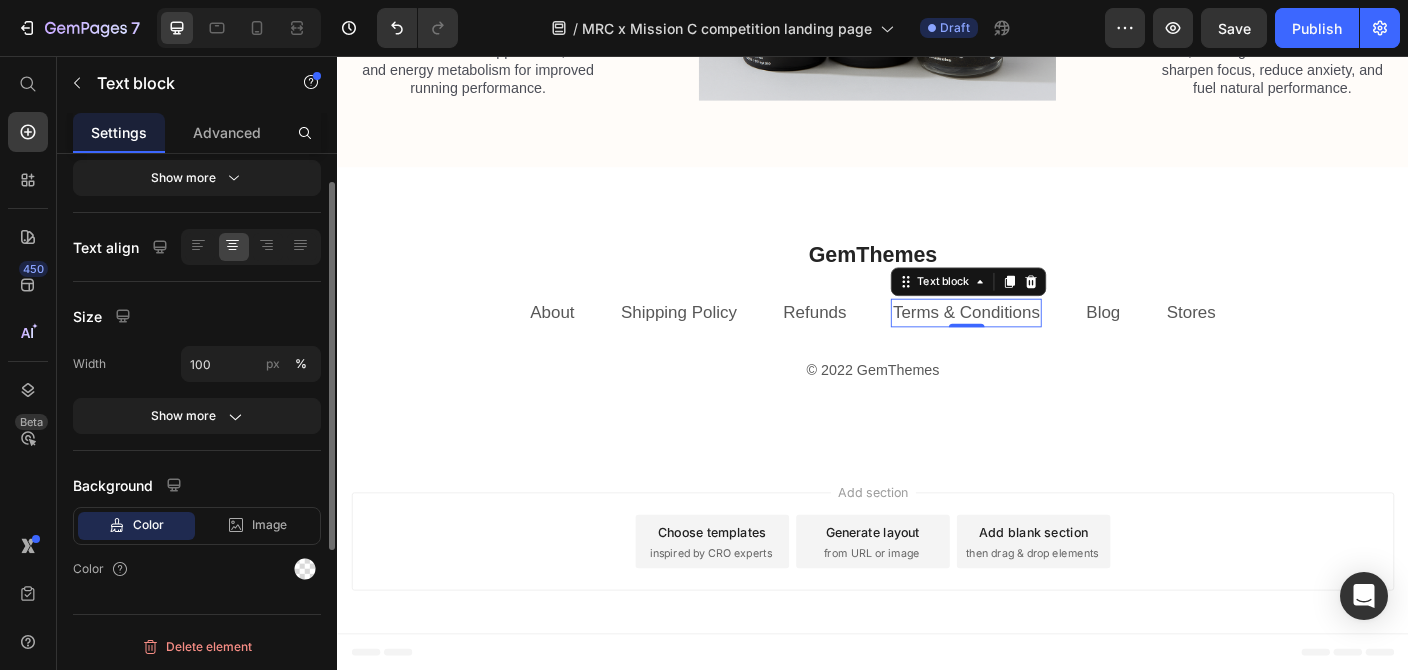 scroll, scrollTop: 212, scrollLeft: 0, axis: vertical 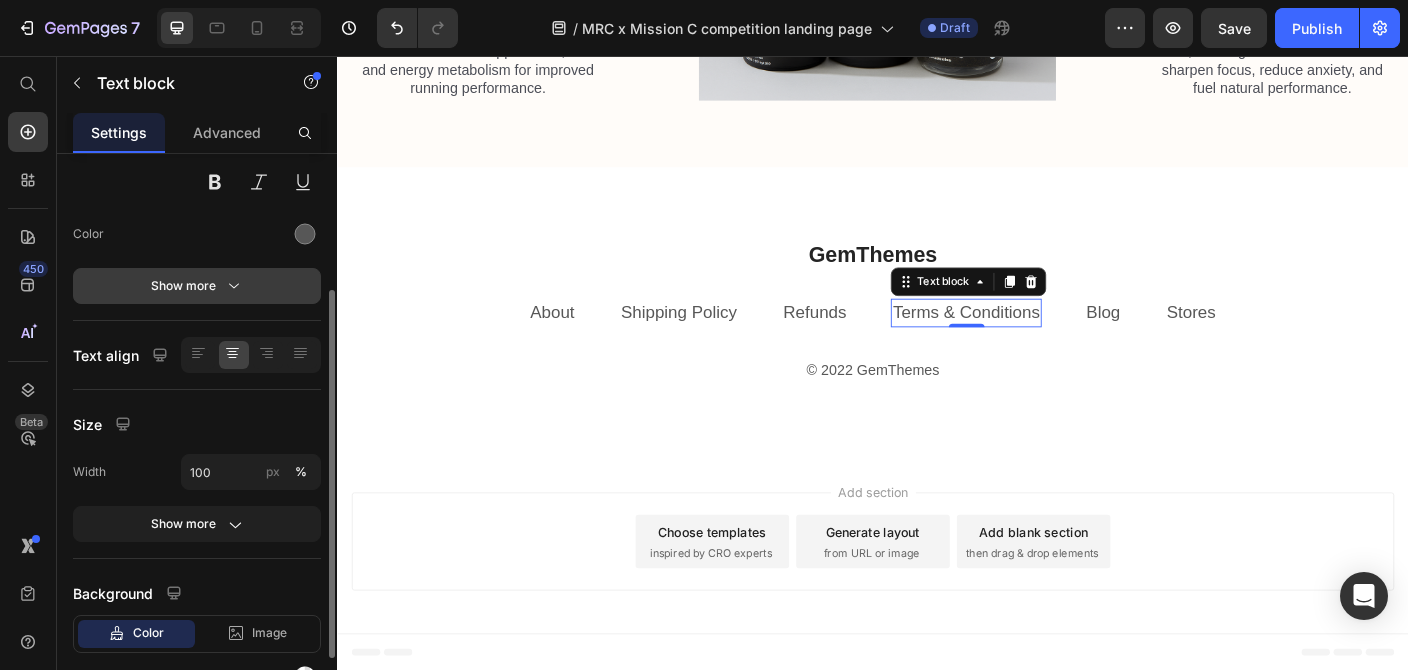 click on "Show more" at bounding box center [197, 286] 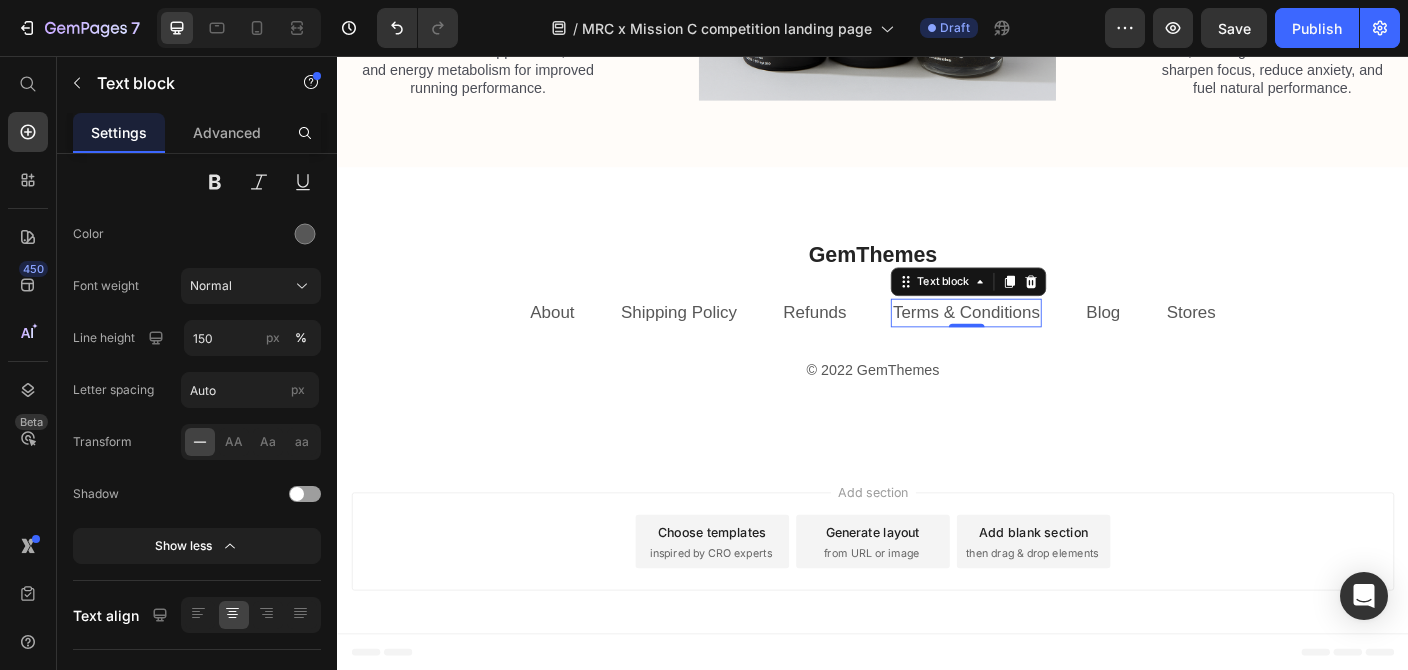click on "Terms & Conditions" at bounding box center [1041, 343] 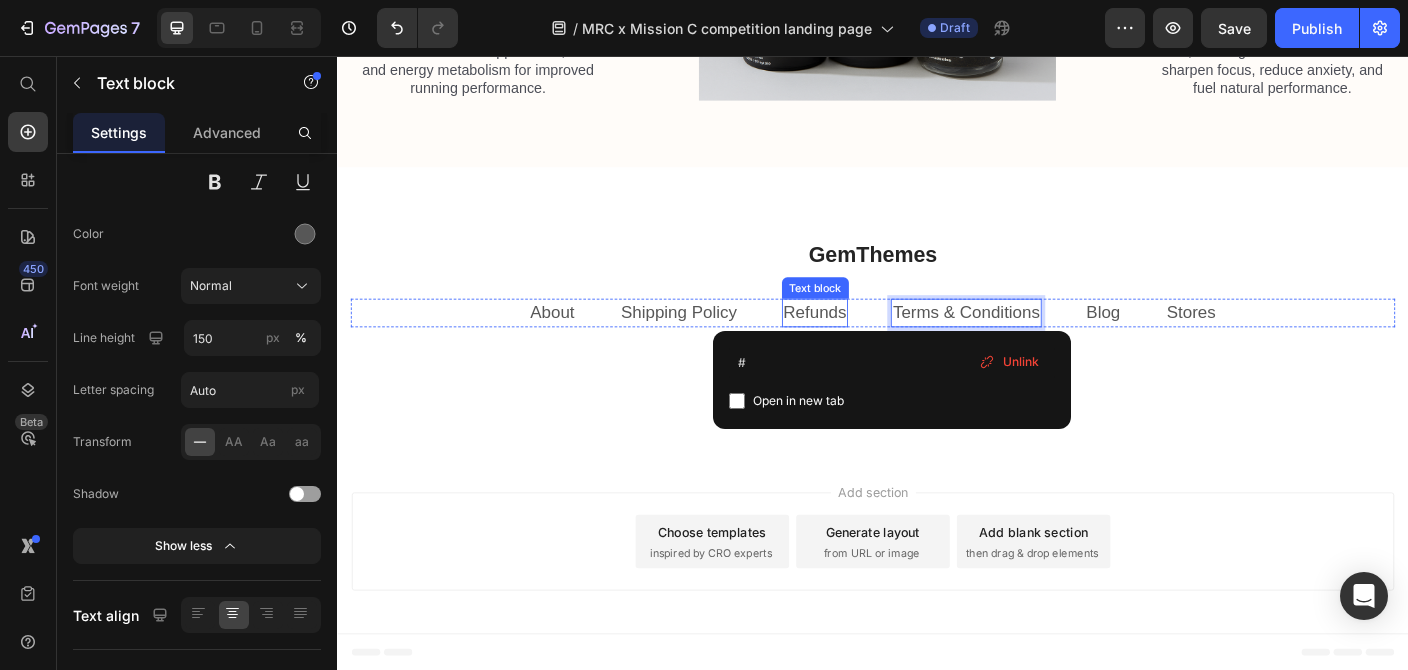 click on "Refunds" at bounding box center (872, 343) 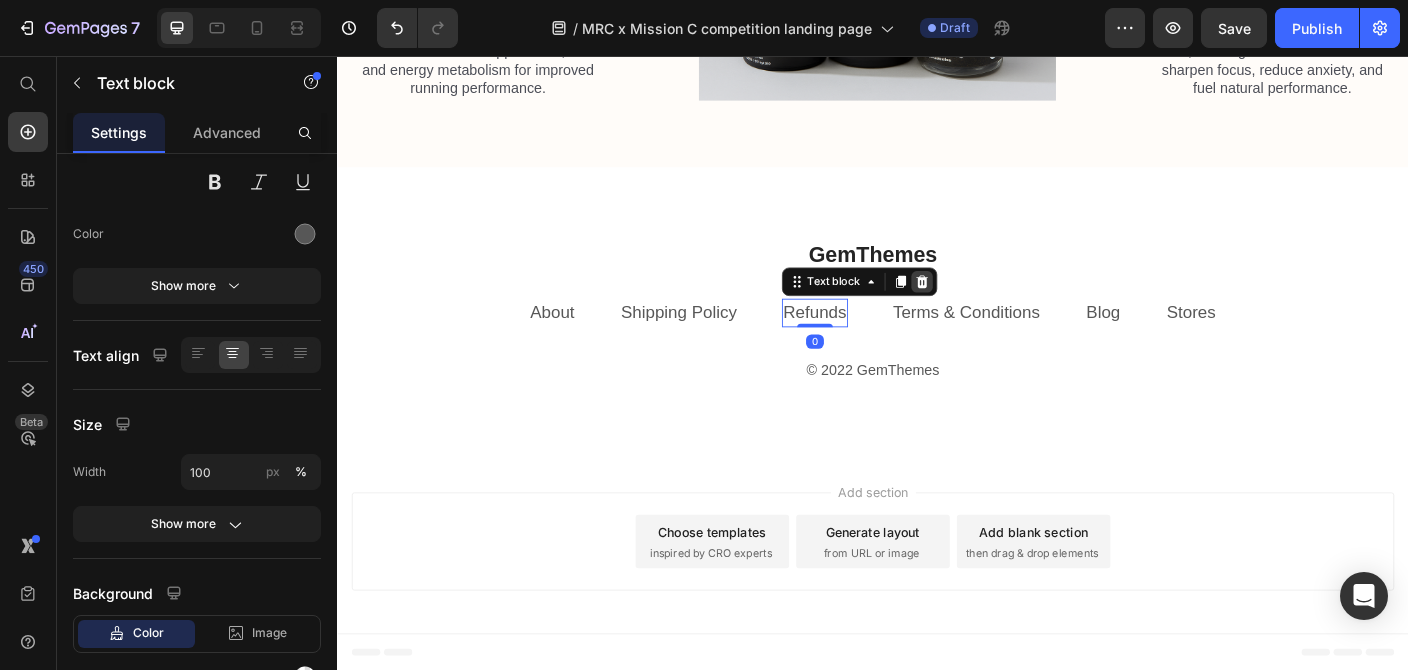 click 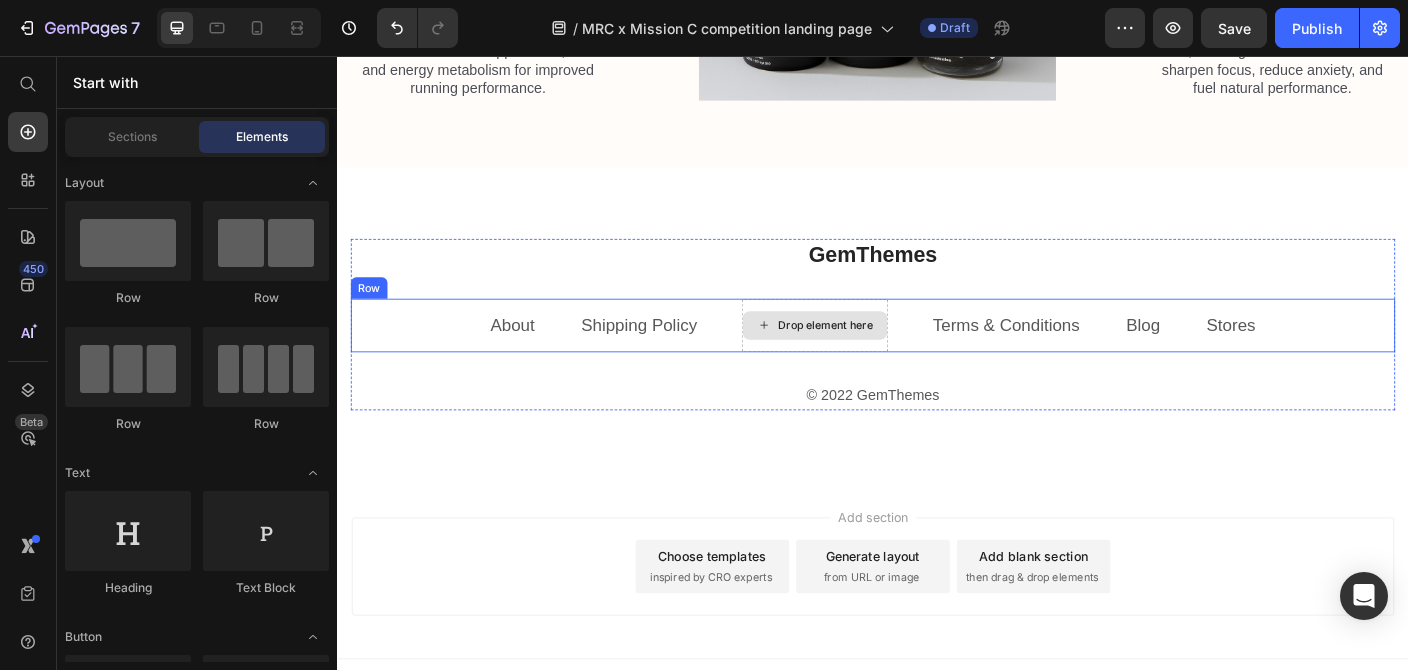 click on "Drop element here" at bounding box center [884, 358] 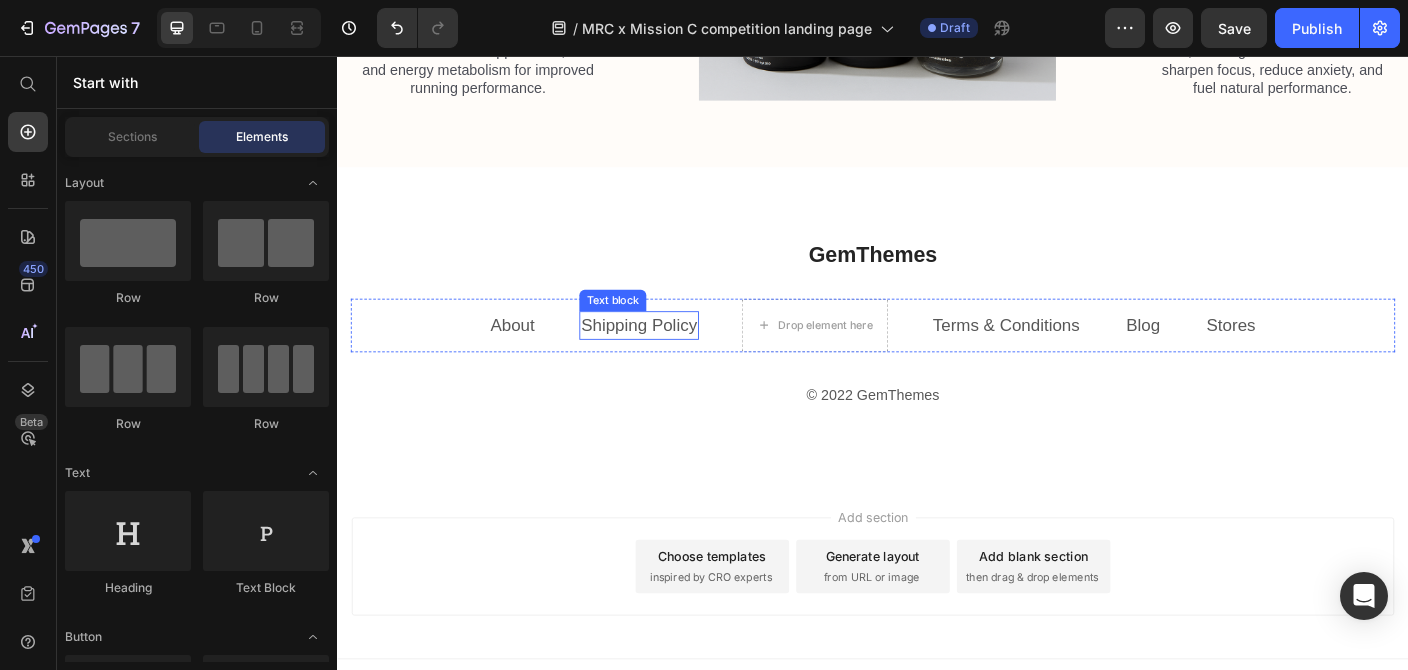 click on "Shipping Policy" at bounding box center (675, 357) 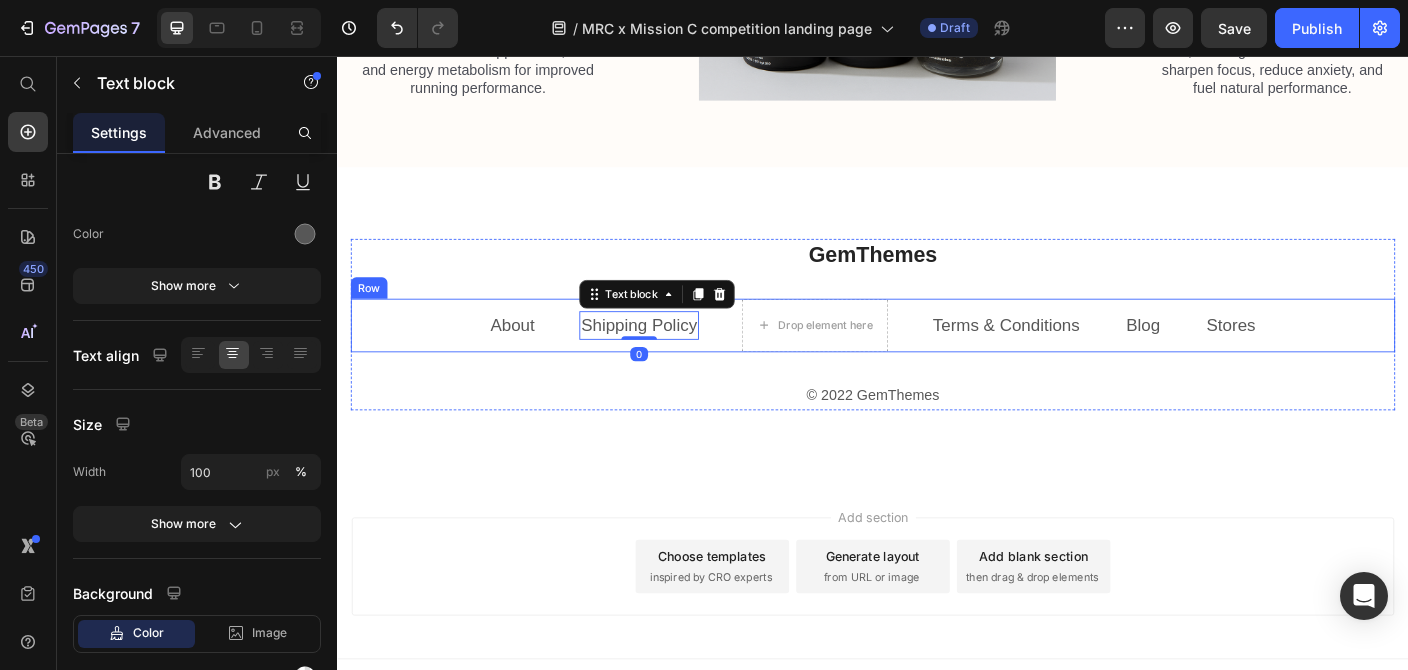 scroll, scrollTop: 212, scrollLeft: 0, axis: vertical 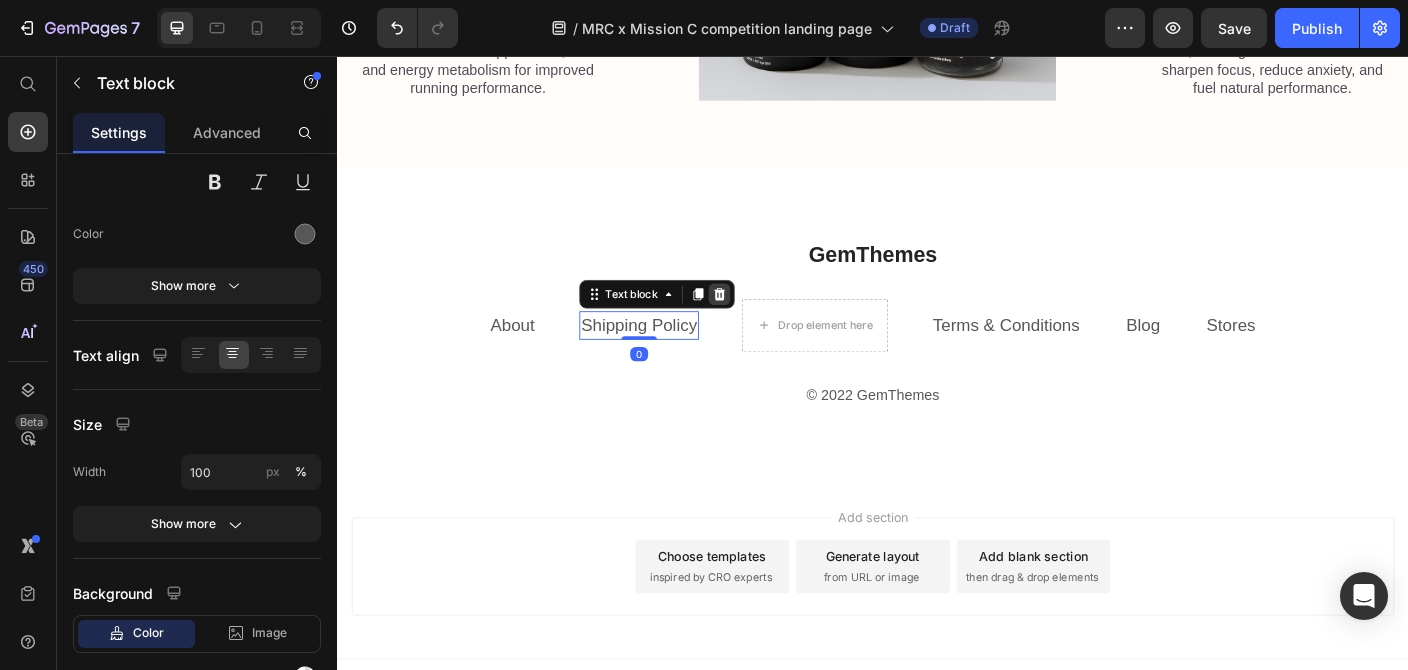 click 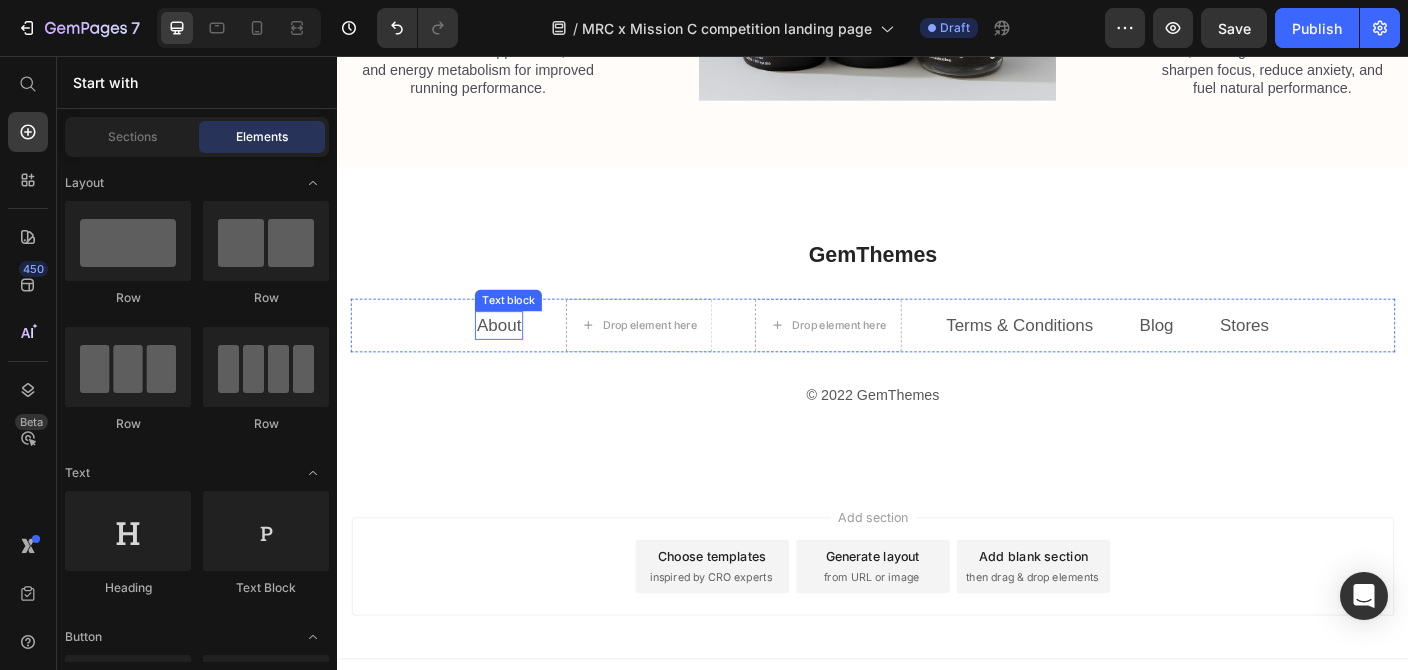 click on "About" at bounding box center [518, 357] 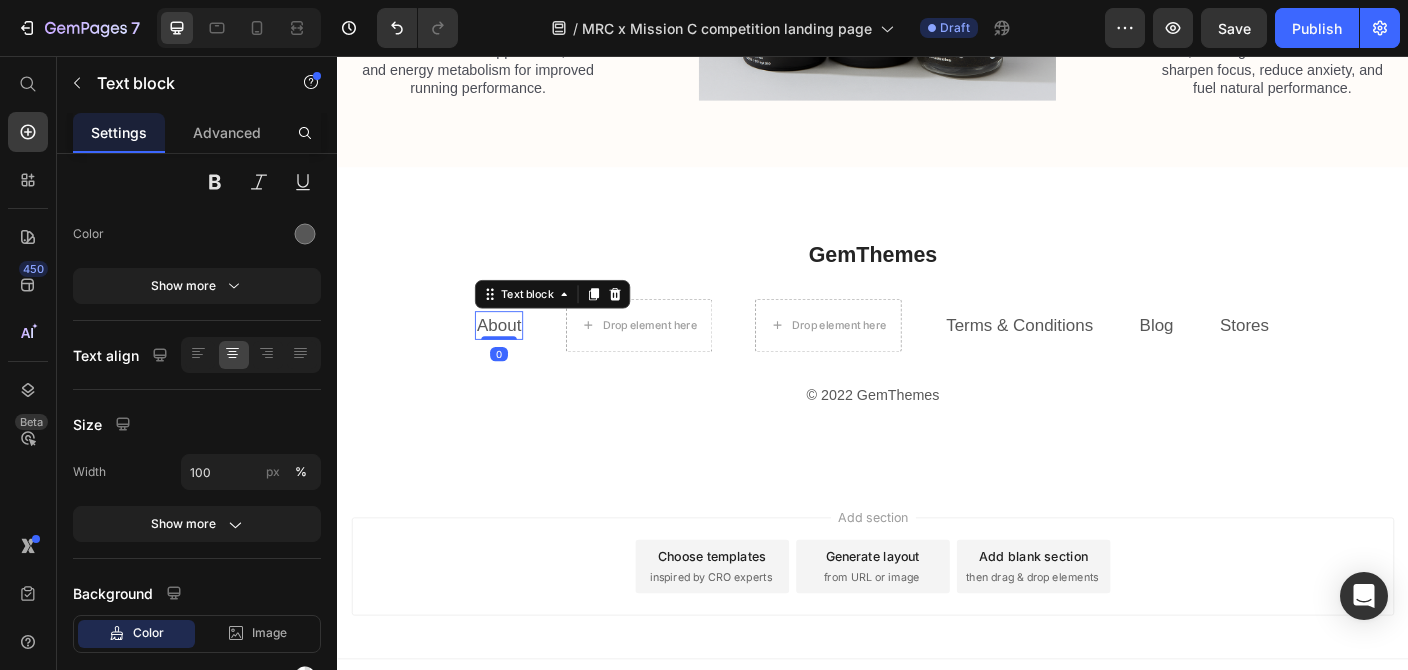 scroll, scrollTop: 212, scrollLeft: 0, axis: vertical 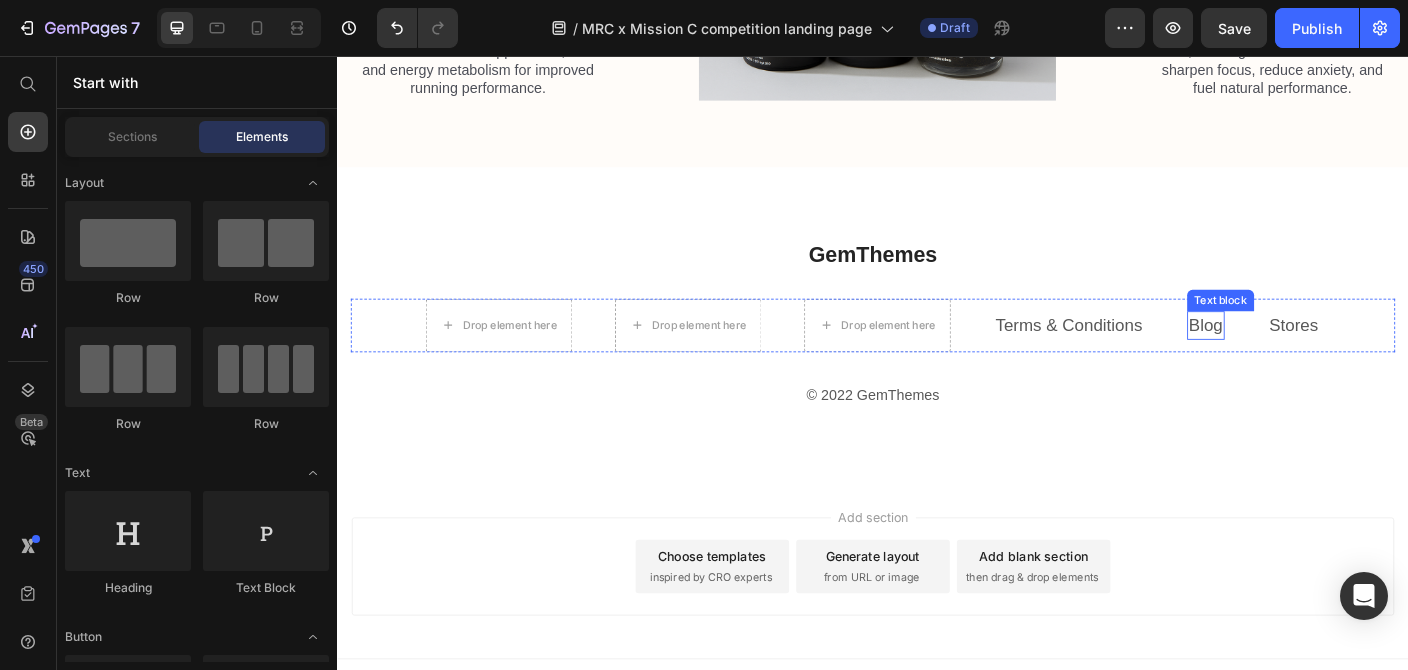 click on "Blog" at bounding box center [1310, 357] 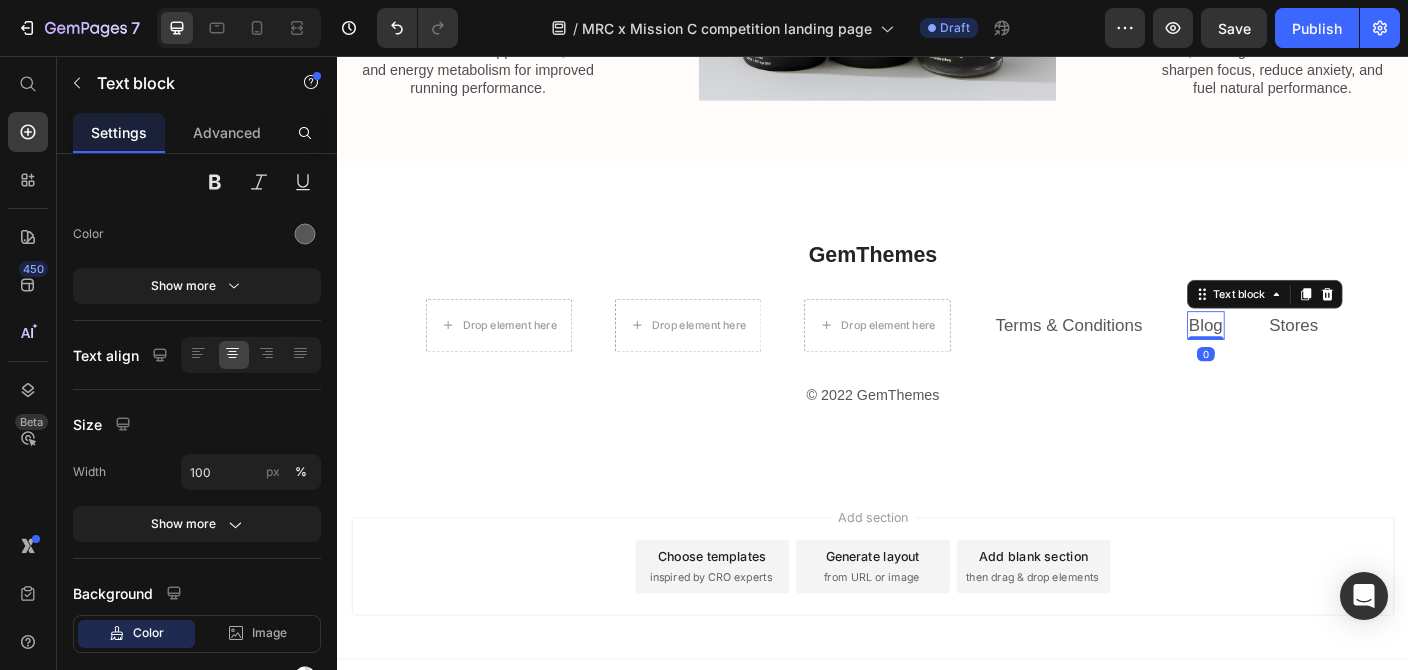 scroll, scrollTop: 212, scrollLeft: 0, axis: vertical 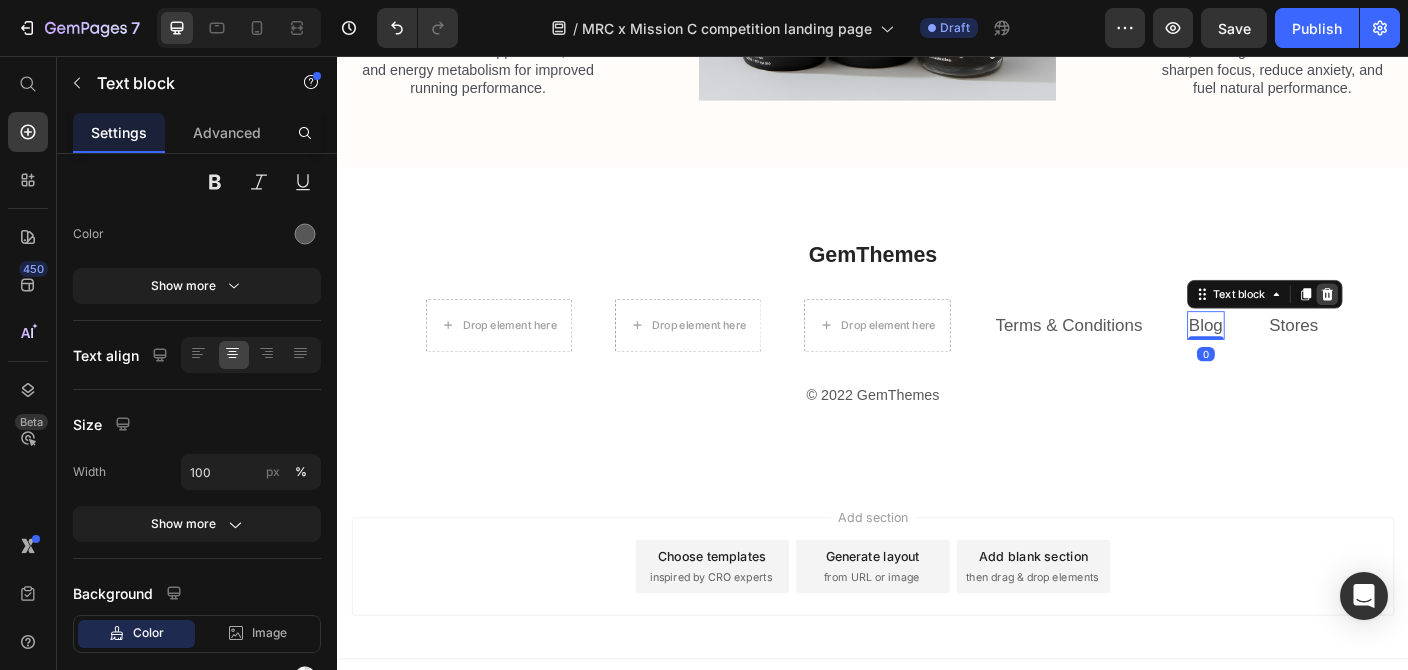 click 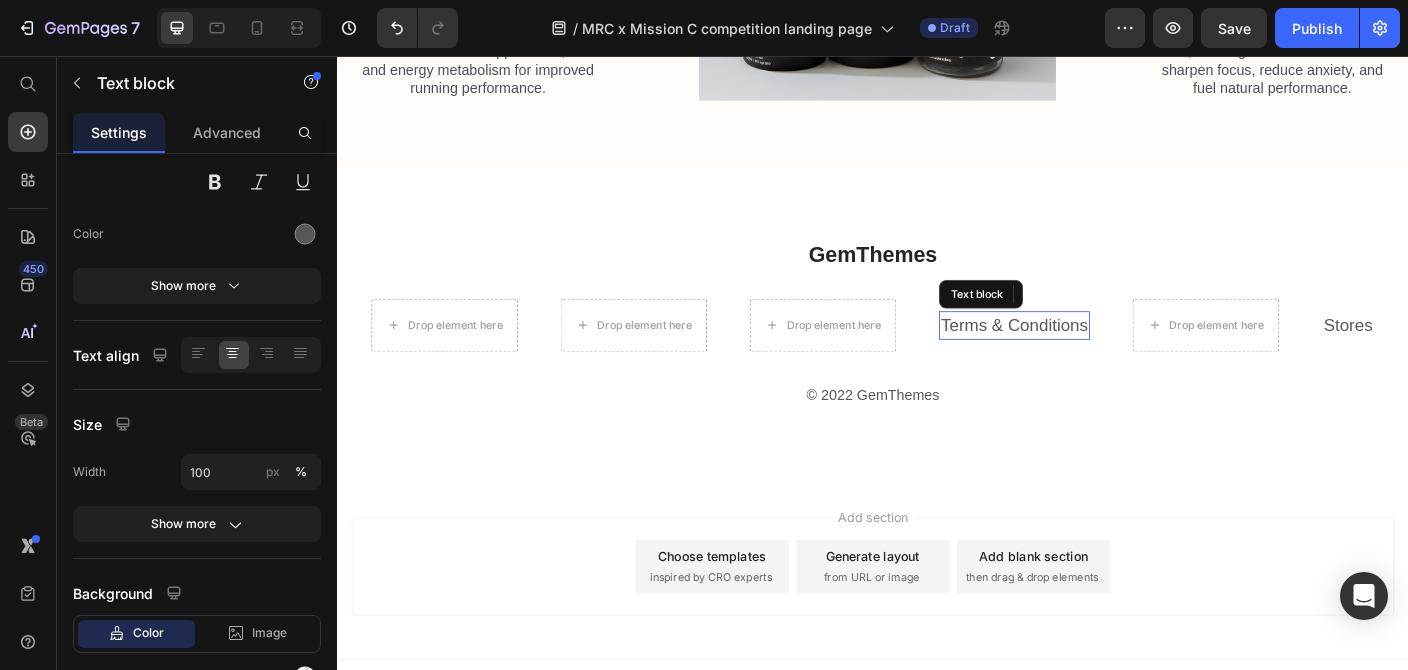 scroll, scrollTop: 212, scrollLeft: 0, axis: vertical 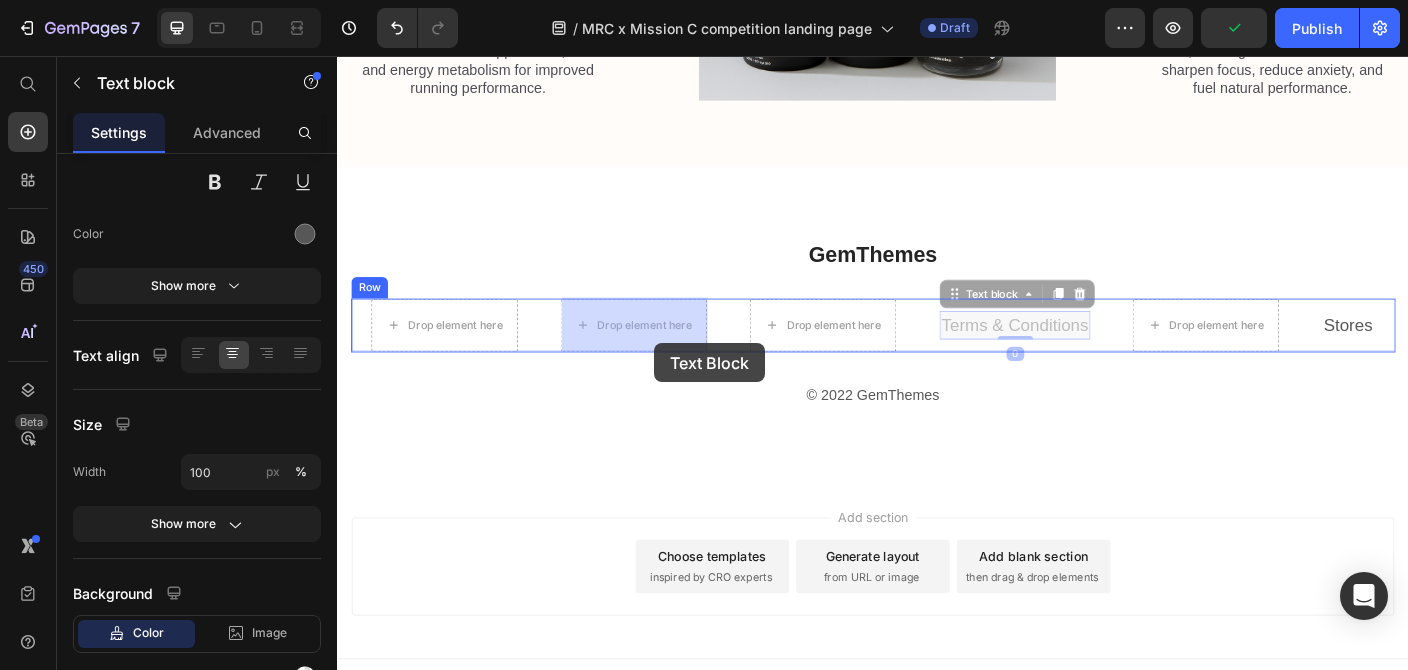 drag, startPoint x: 1134, startPoint y: 356, endPoint x: 654, endPoint y: 343, distance: 480.176 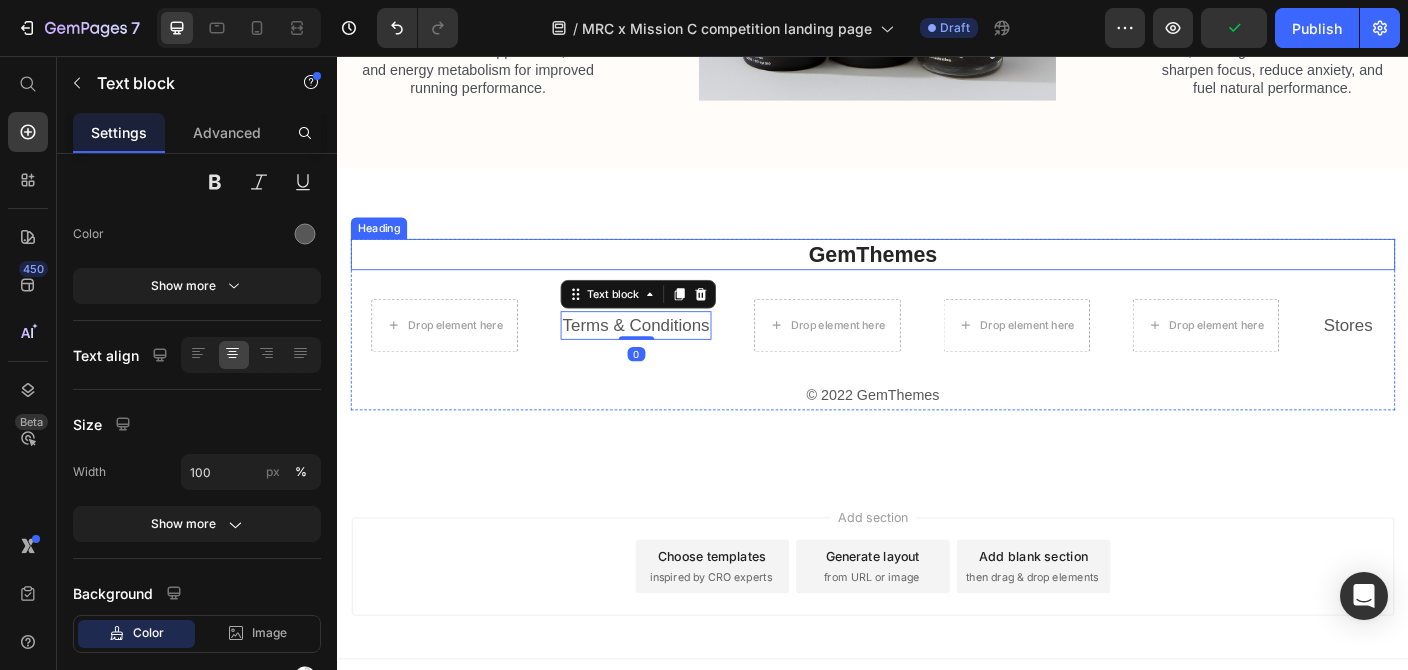 click on "GemThemes" at bounding box center (937, 278) 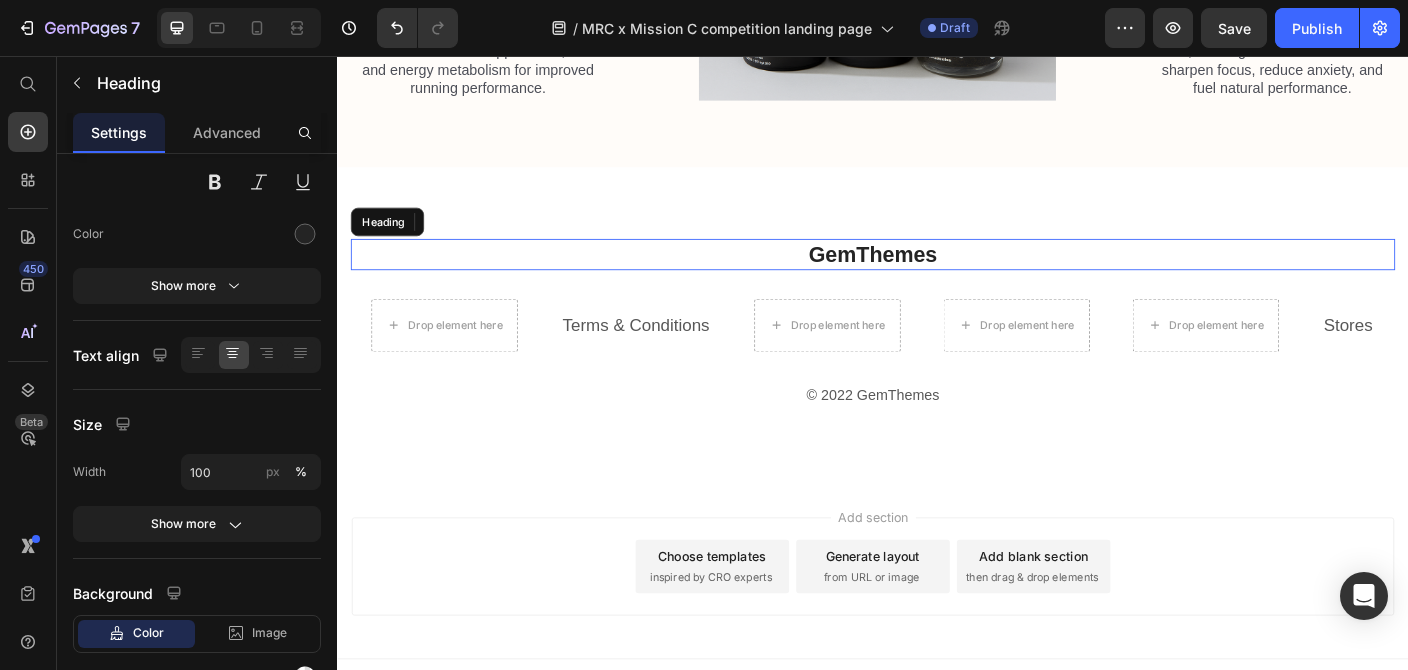 click on "GemThemes" at bounding box center [937, 278] 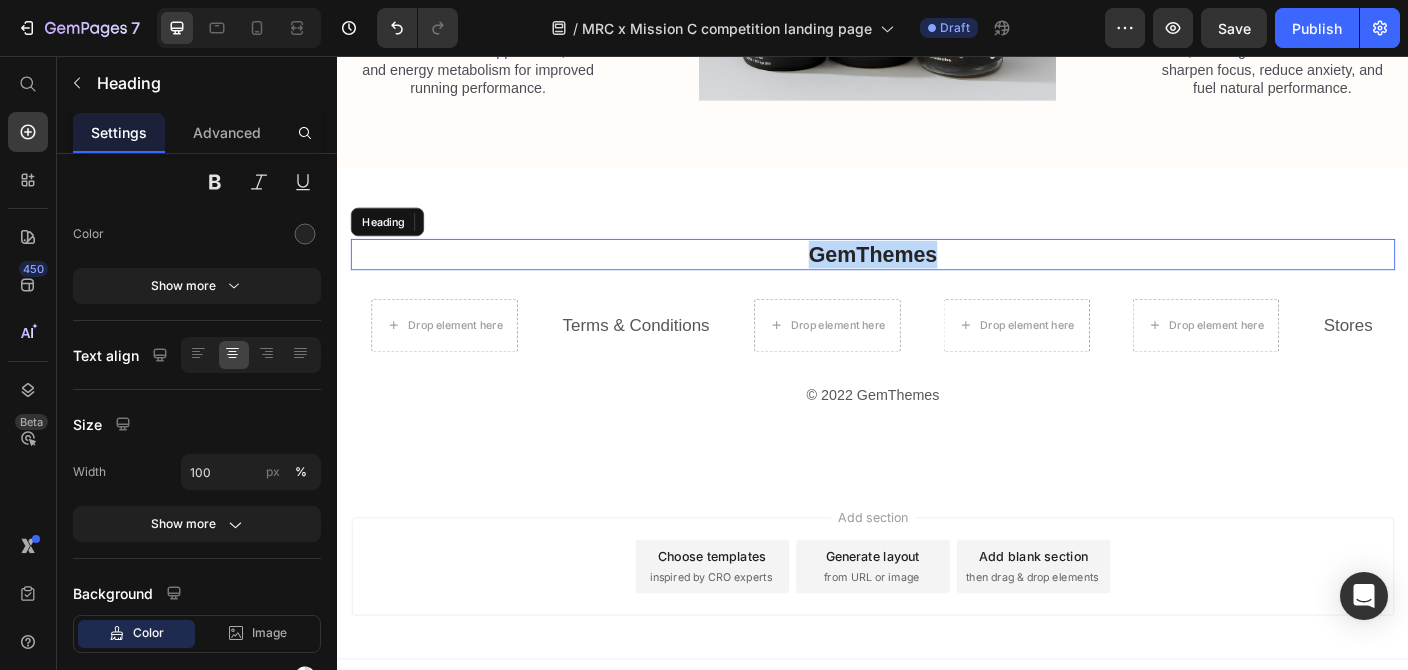 click on "GemThemes" at bounding box center (937, 278) 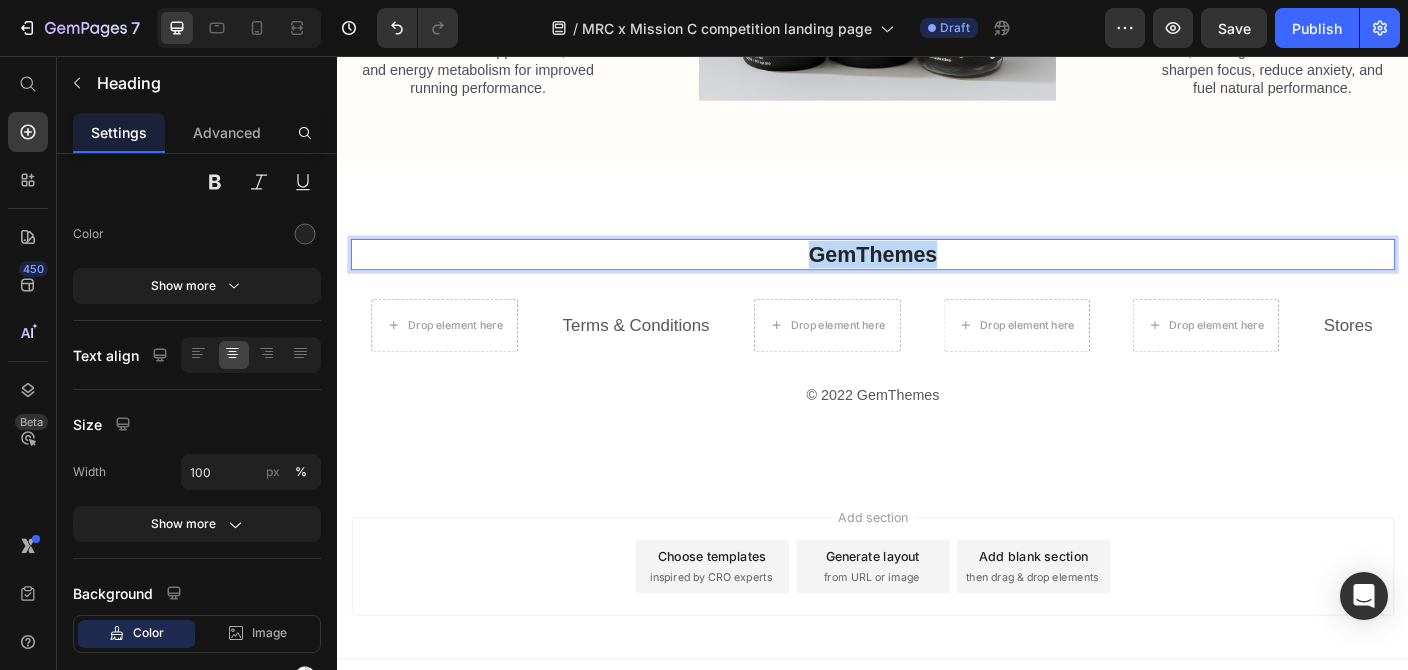 scroll, scrollTop: 0, scrollLeft: 0, axis: both 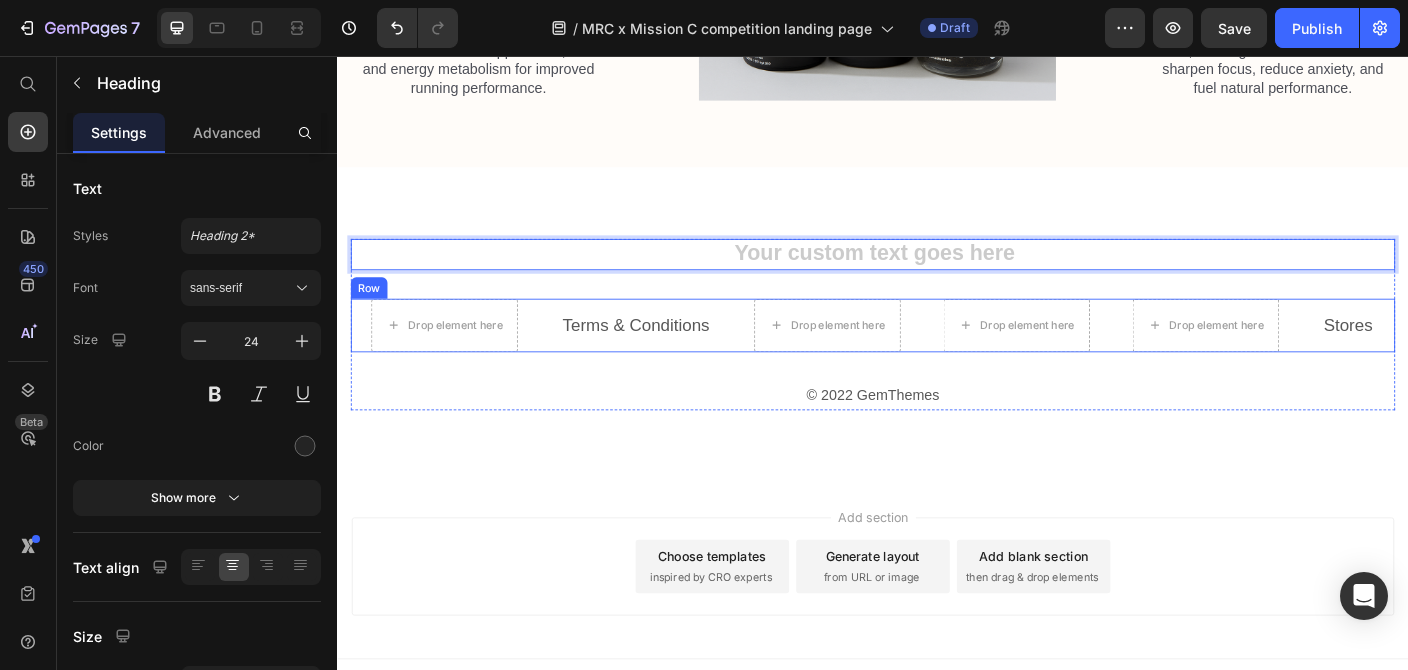 click on "Stores" at bounding box center (1469, 357) 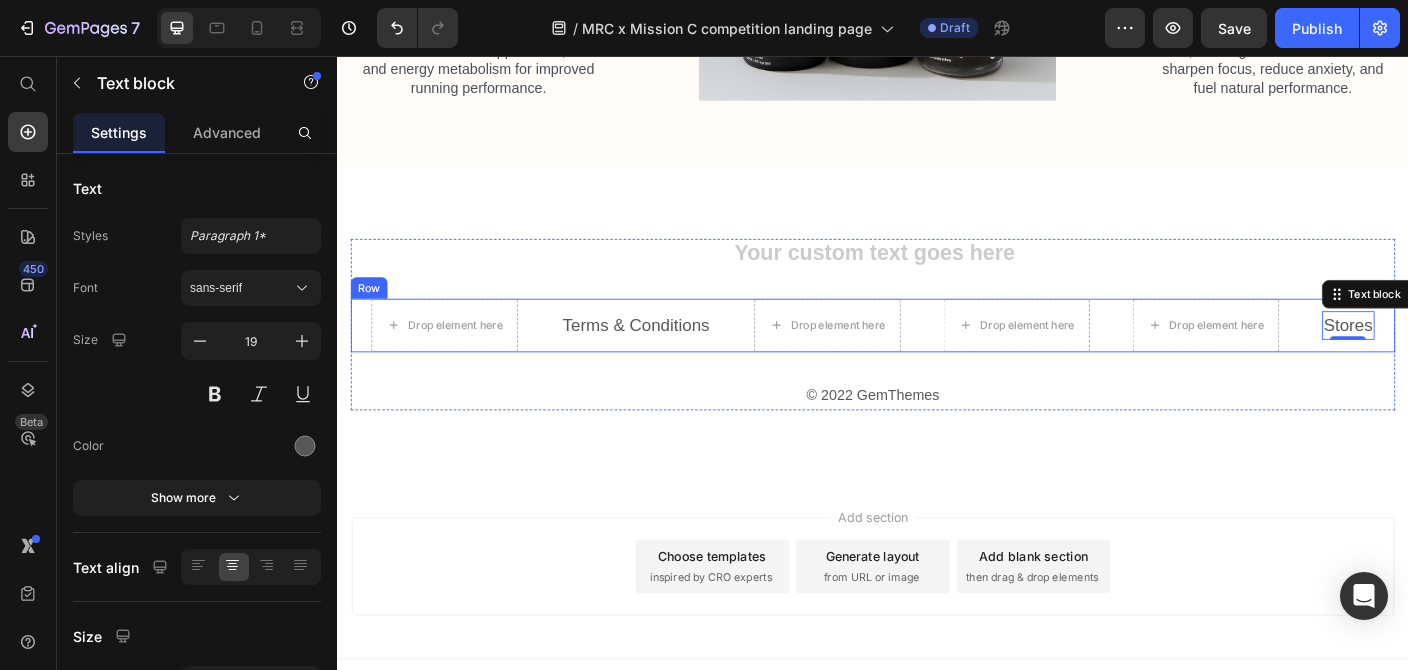 scroll, scrollTop: 2504, scrollLeft: 0, axis: vertical 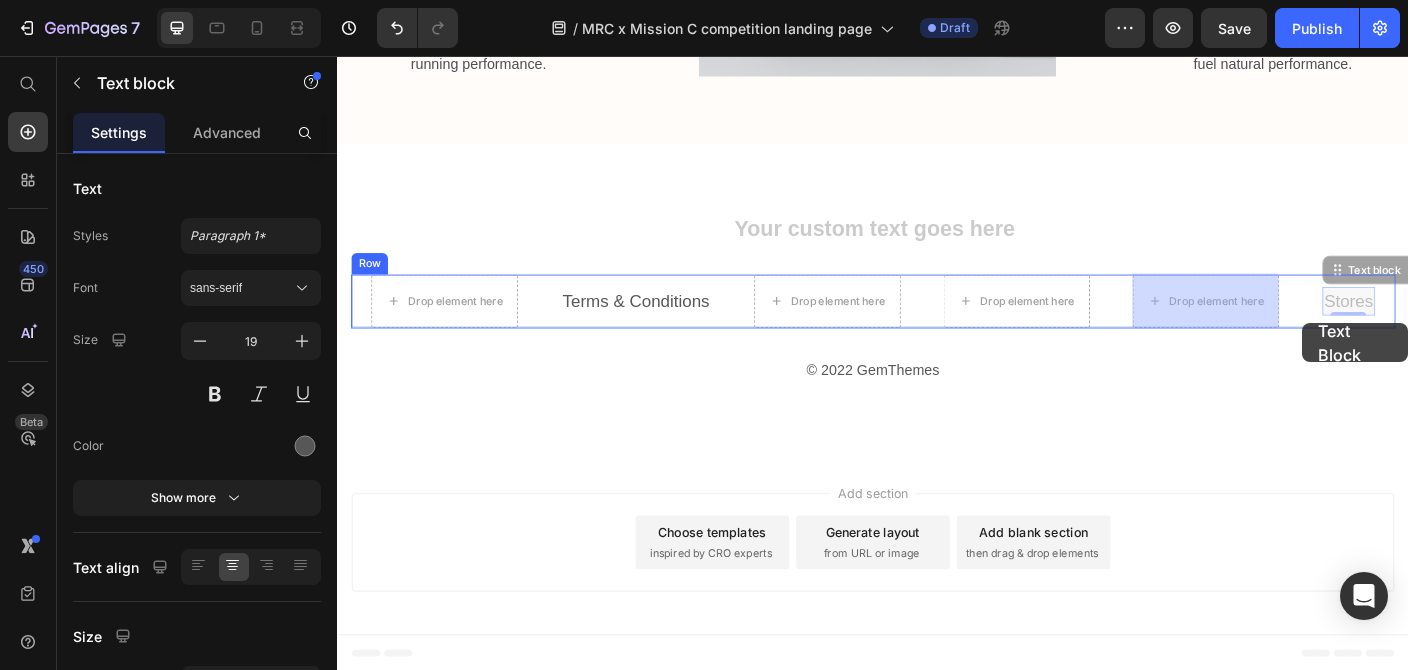 drag, startPoint x: 1510, startPoint y: 304, endPoint x: 1302, endPoint y: 323, distance: 208.86598 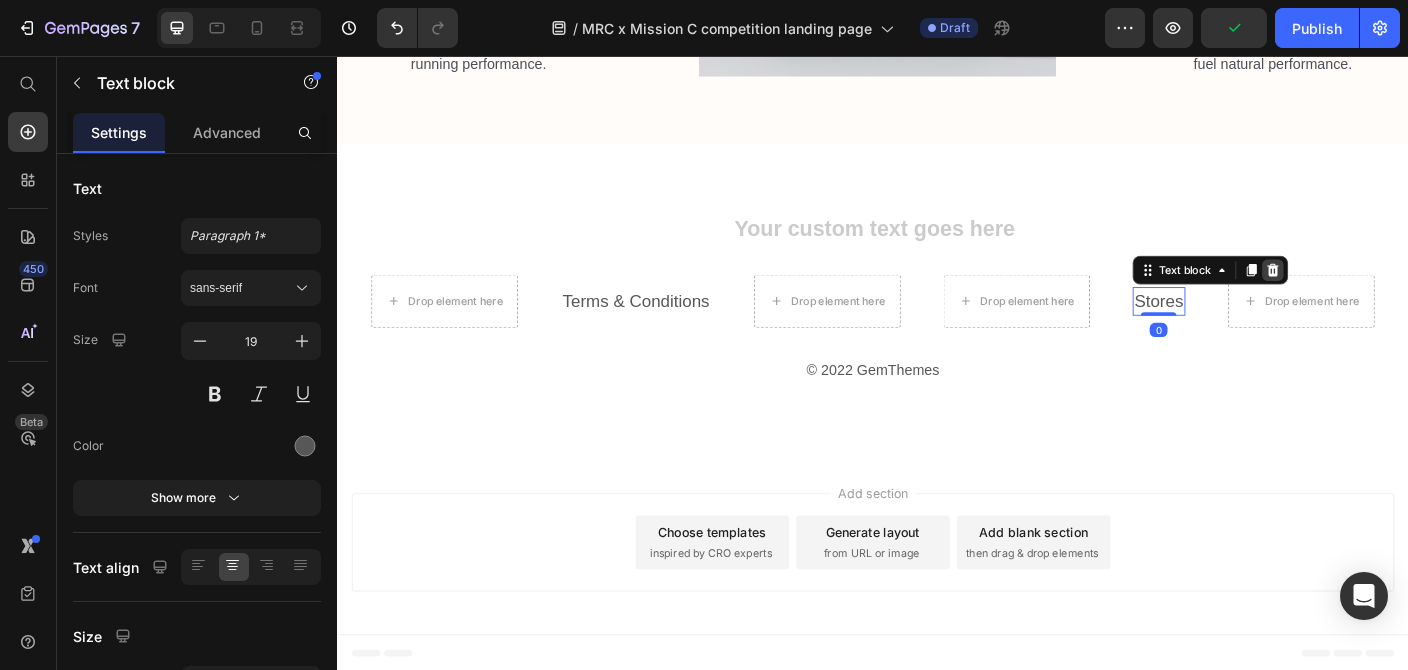 click 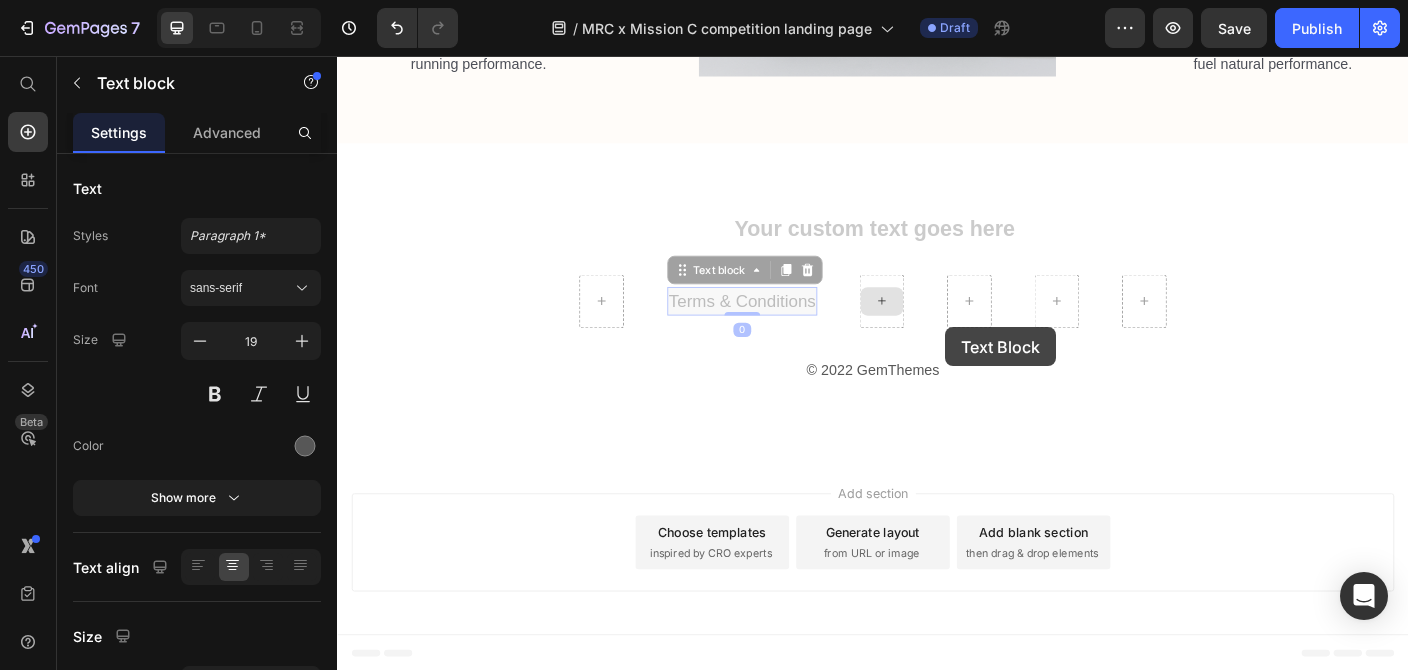 click on "Header What's in the prize? Heading Row Image Shilajit resin Text Block From the Himalayas. Boosts stamina, energy, and recovery with fulvic acid and essential minerals. Text Block Image shilajit gummies Text Block Shilajit infused with Vitamins C, B6 & B12 to support immunity, energy levels, and post-run fatigue. Text Block Image cordyceps Text Block With Vitamin B5 to support VO2, max and energy metabolism for improved running performance. Text Block Image Image cbd heating balm Text Block Infused with Camphor and Arnica. Deep heat to warm muscles and boost circulation pre-workout. Text Block Image cbd cooling balm Text Block Menthol and Peppermint for targeted cooling, inflammation relief, and fast post-run recovery. Text Block Image Pre-workout cbd oil Text Block CBD, Ashwagandha + Maca Root to sharpen focus, reduce anxiety, and fuel natural performance. Text Block Row Row Image Section 5 Heading
Terms & Conditions Text block   0 Terms & Conditions Text block   0" at bounding box center [937, -851] 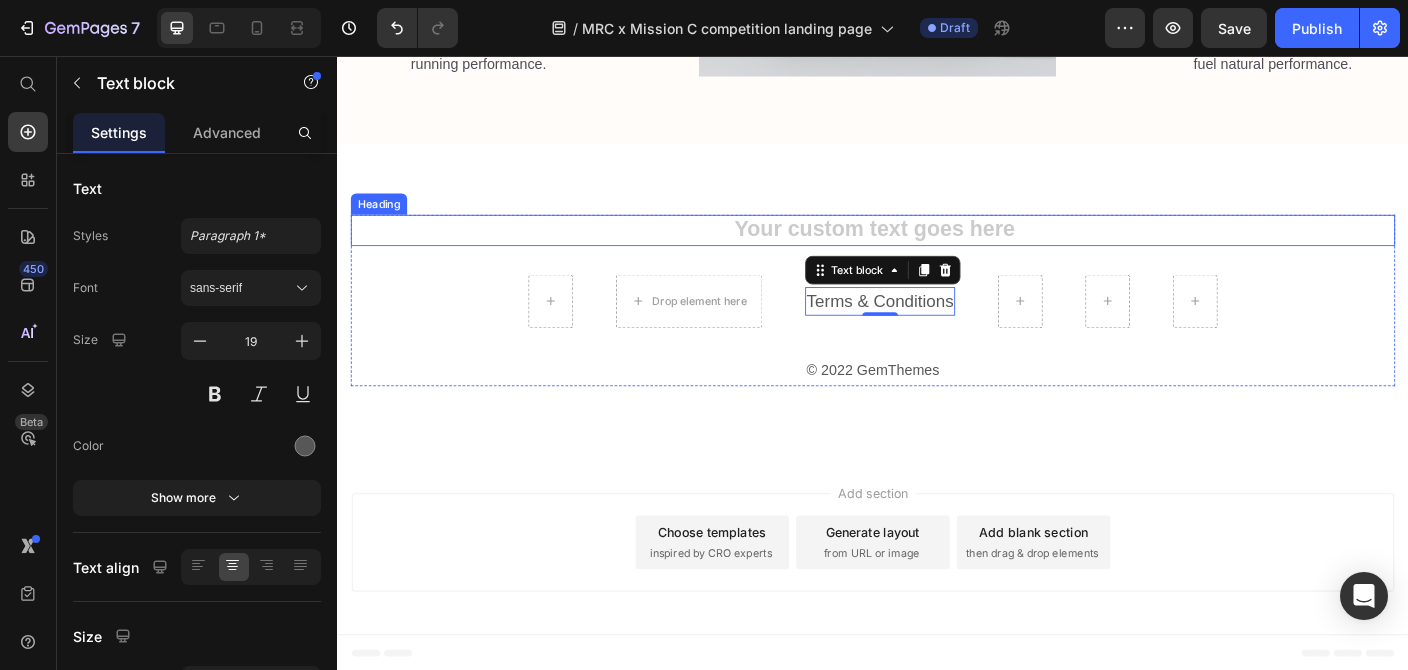 click at bounding box center [937, 251] 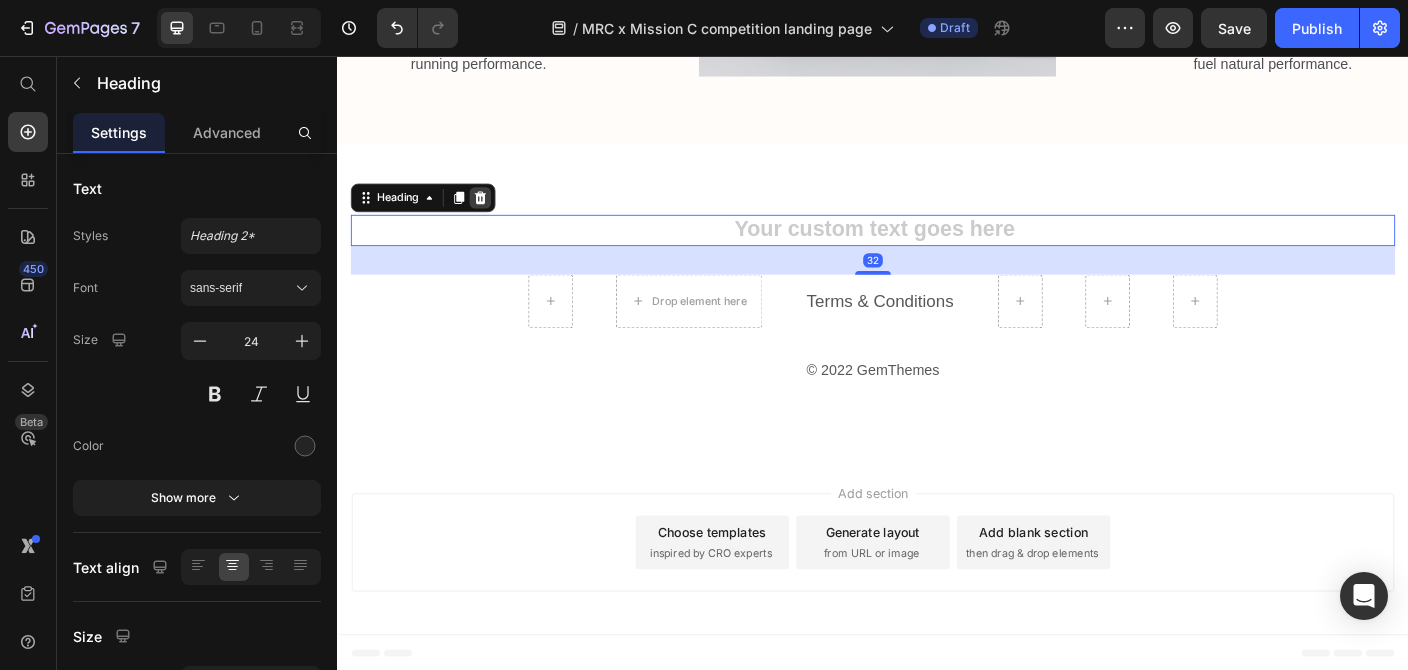 click 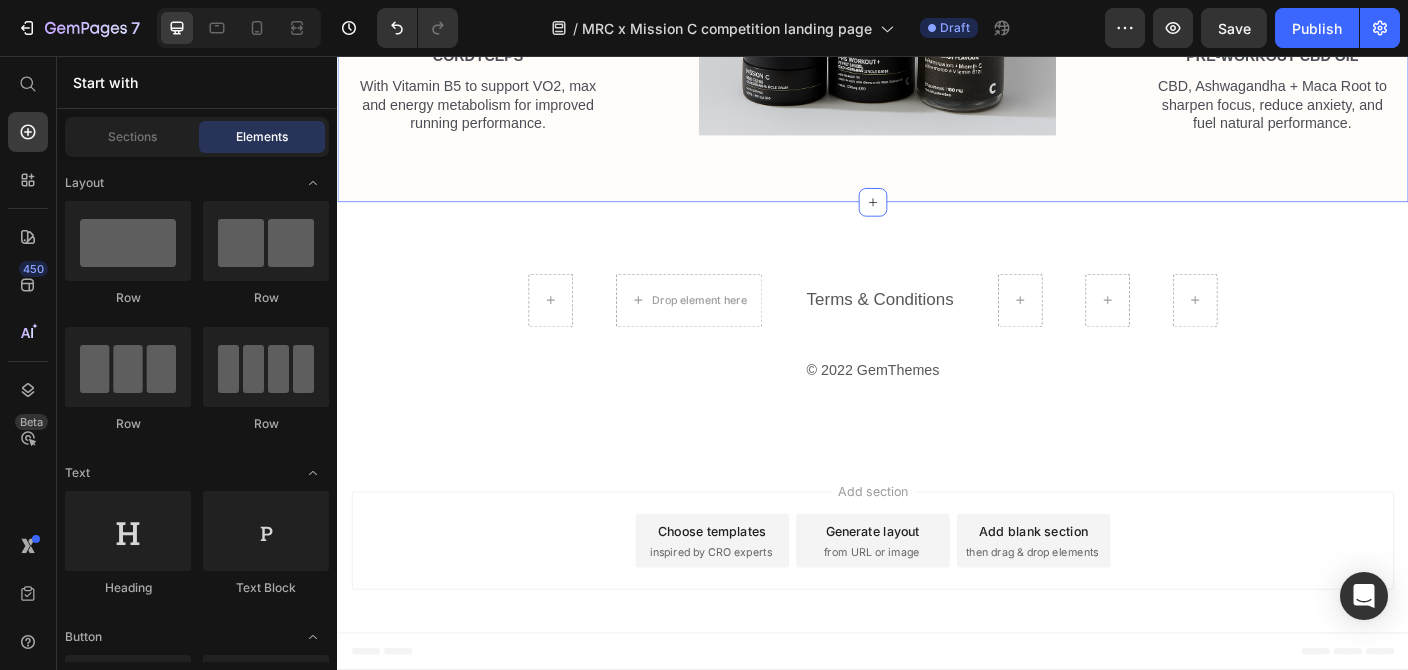 scroll, scrollTop: 2437, scrollLeft: 0, axis: vertical 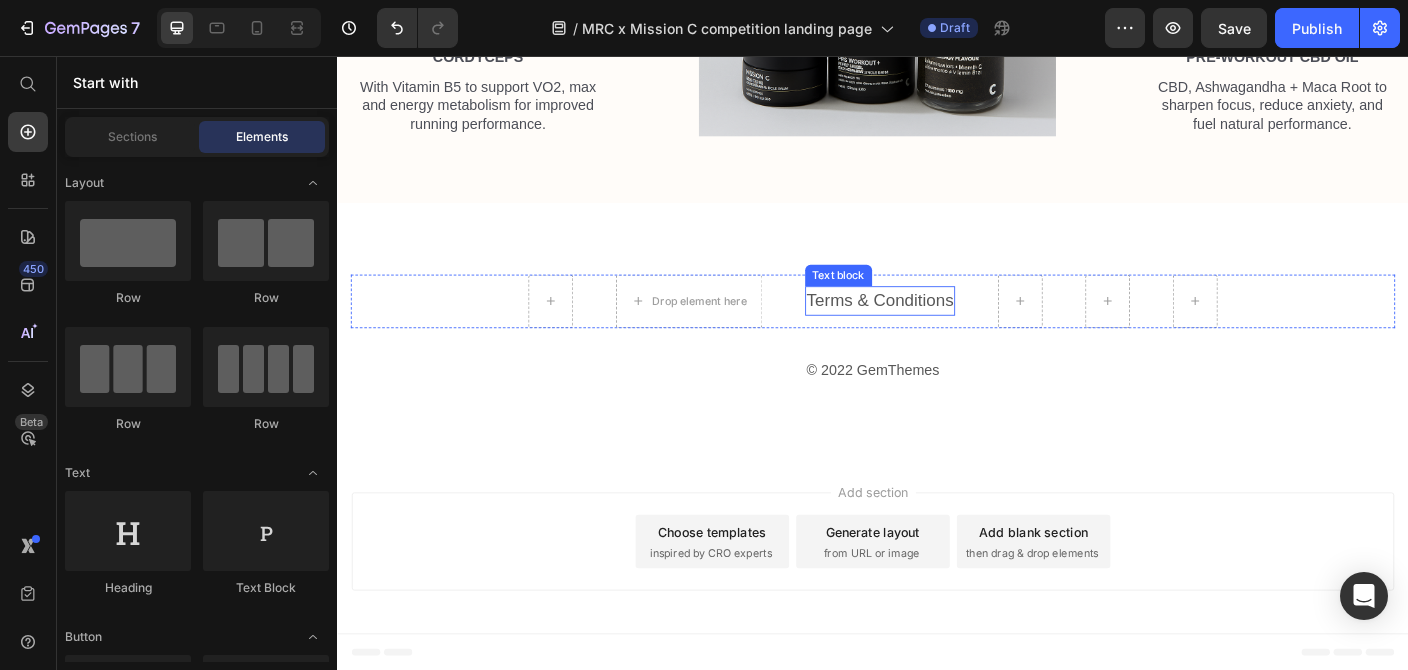 click on "Terms & Conditions" at bounding box center [945, 329] 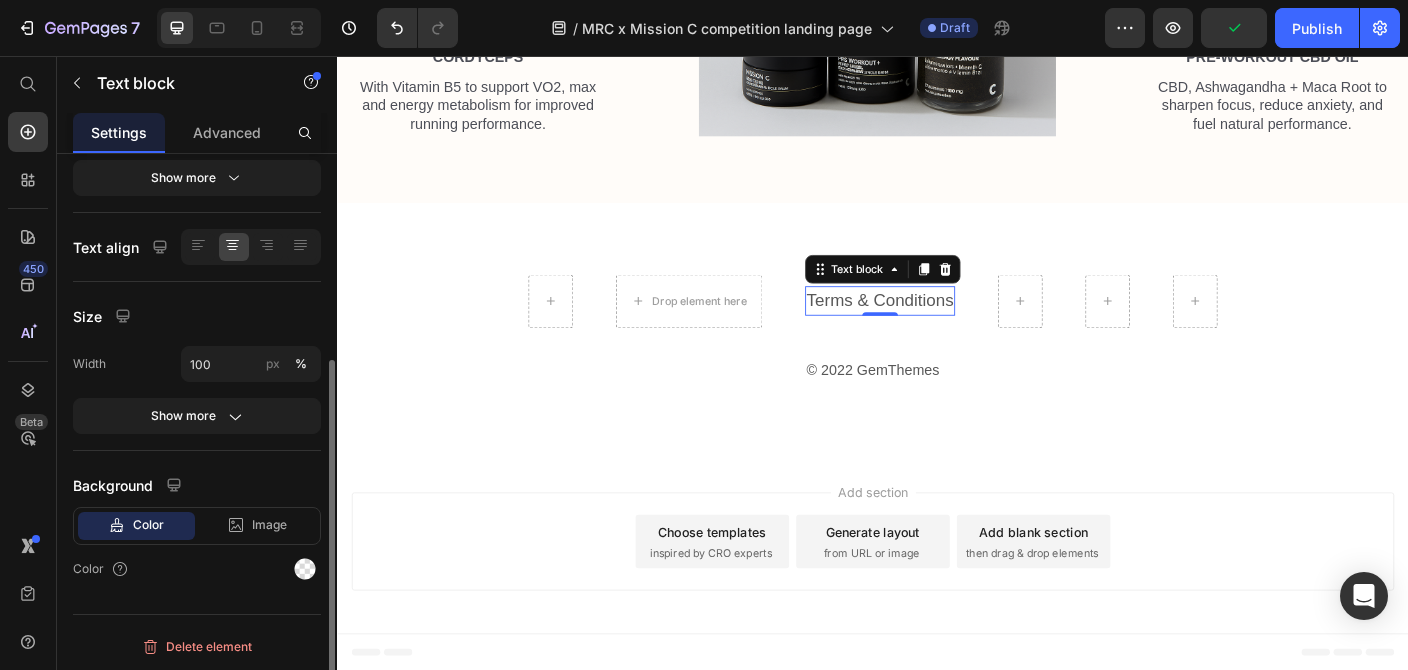 scroll, scrollTop: 0, scrollLeft: 0, axis: both 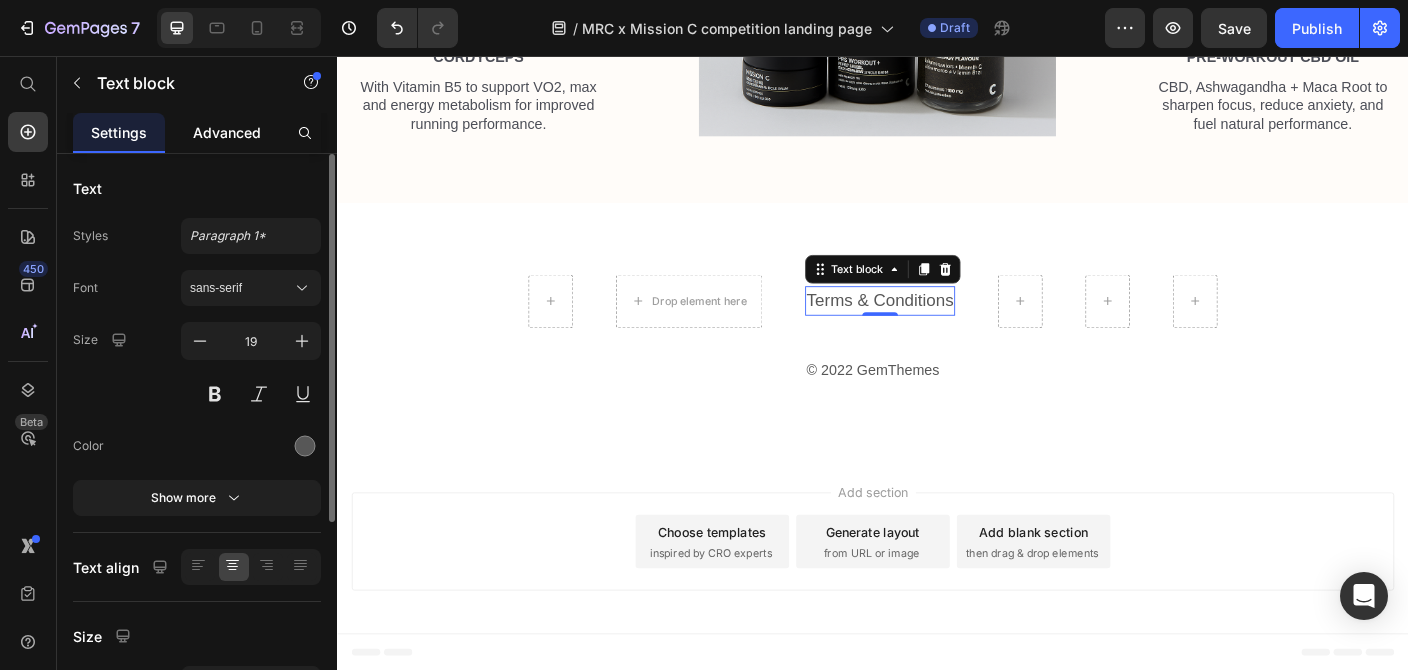 click on "Advanced" 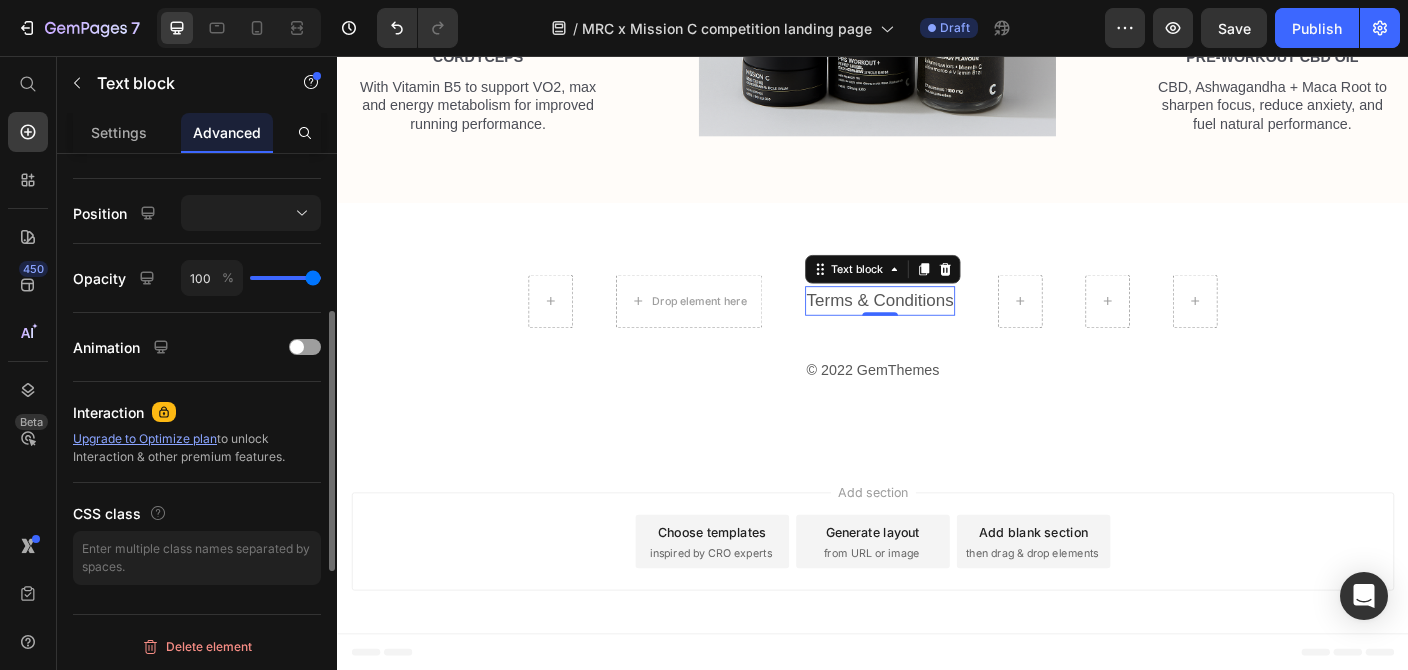 scroll, scrollTop: 0, scrollLeft: 0, axis: both 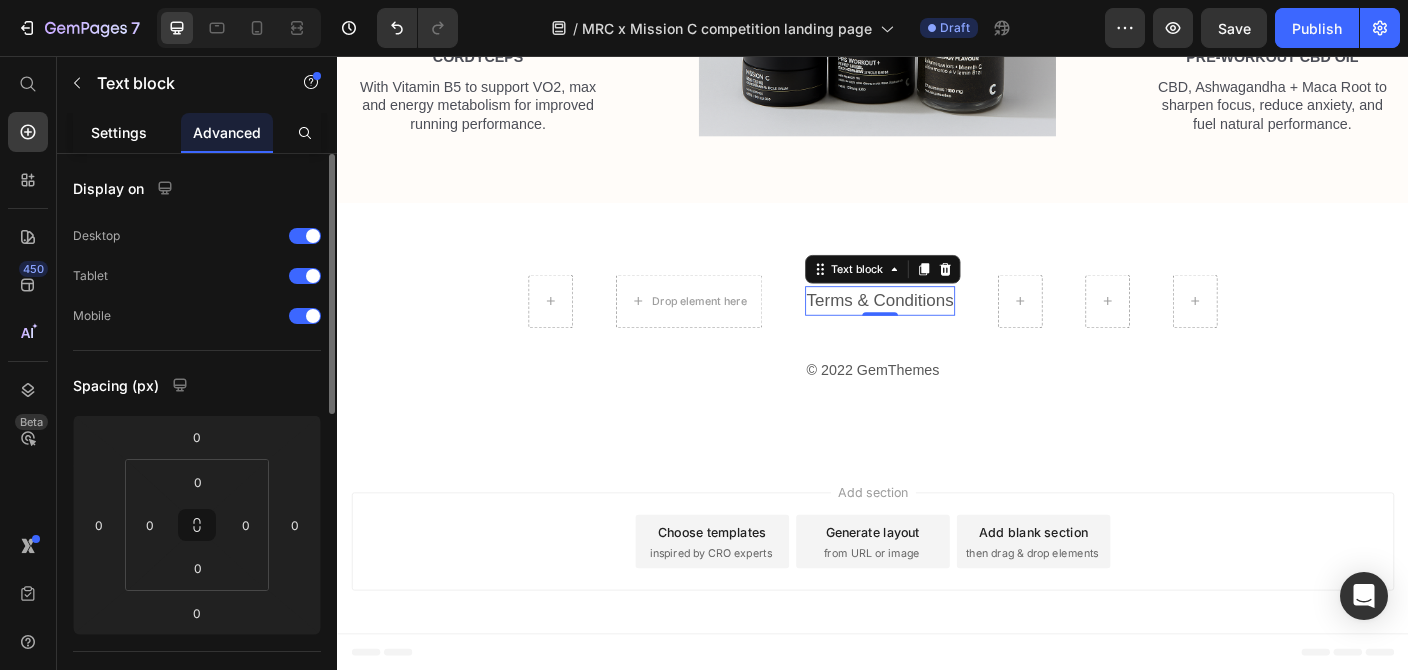 click on "Settings" at bounding box center (119, 132) 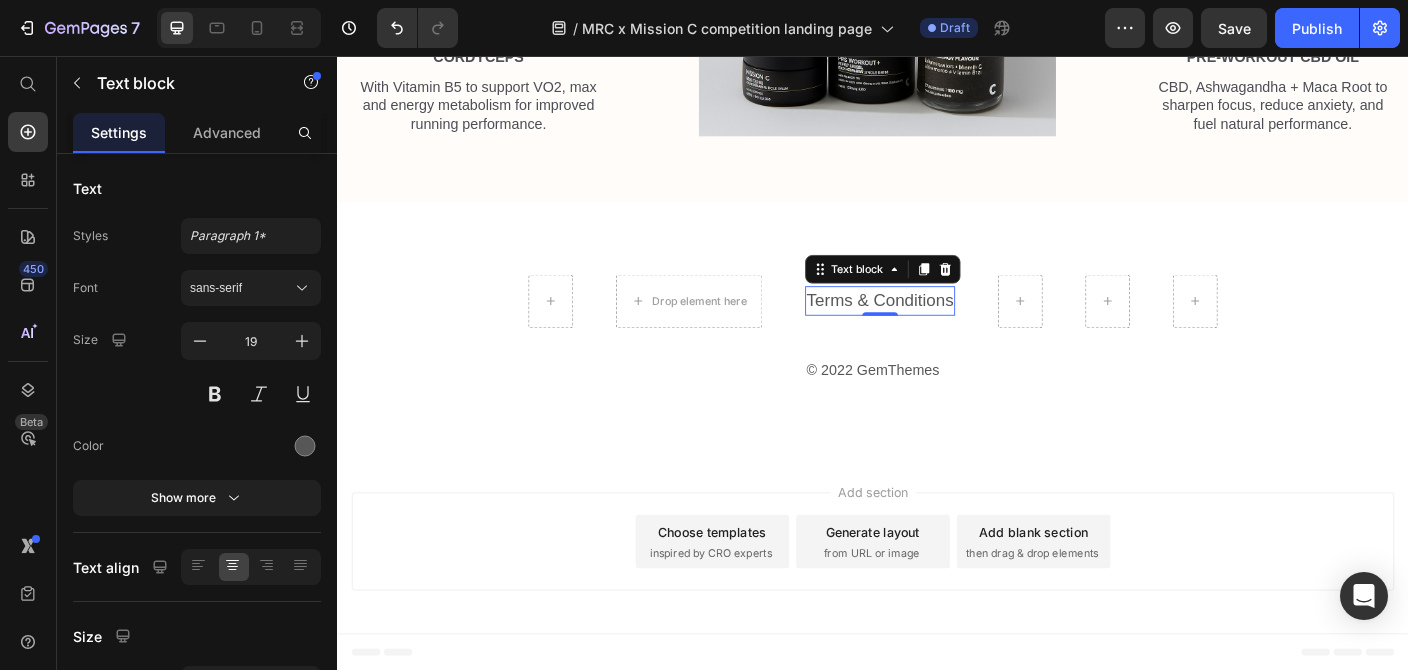 click on "Terms & Conditions" at bounding box center (945, 329) 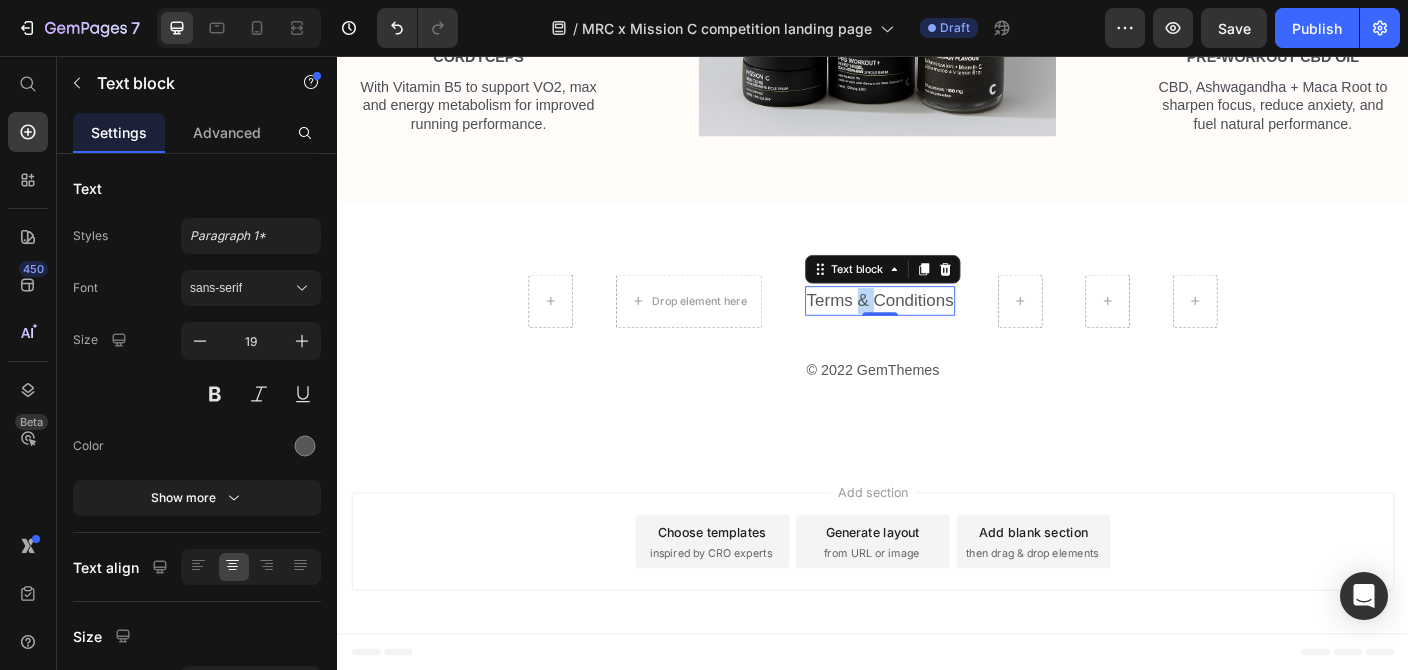 click on "Terms & Conditions" at bounding box center (945, 329) 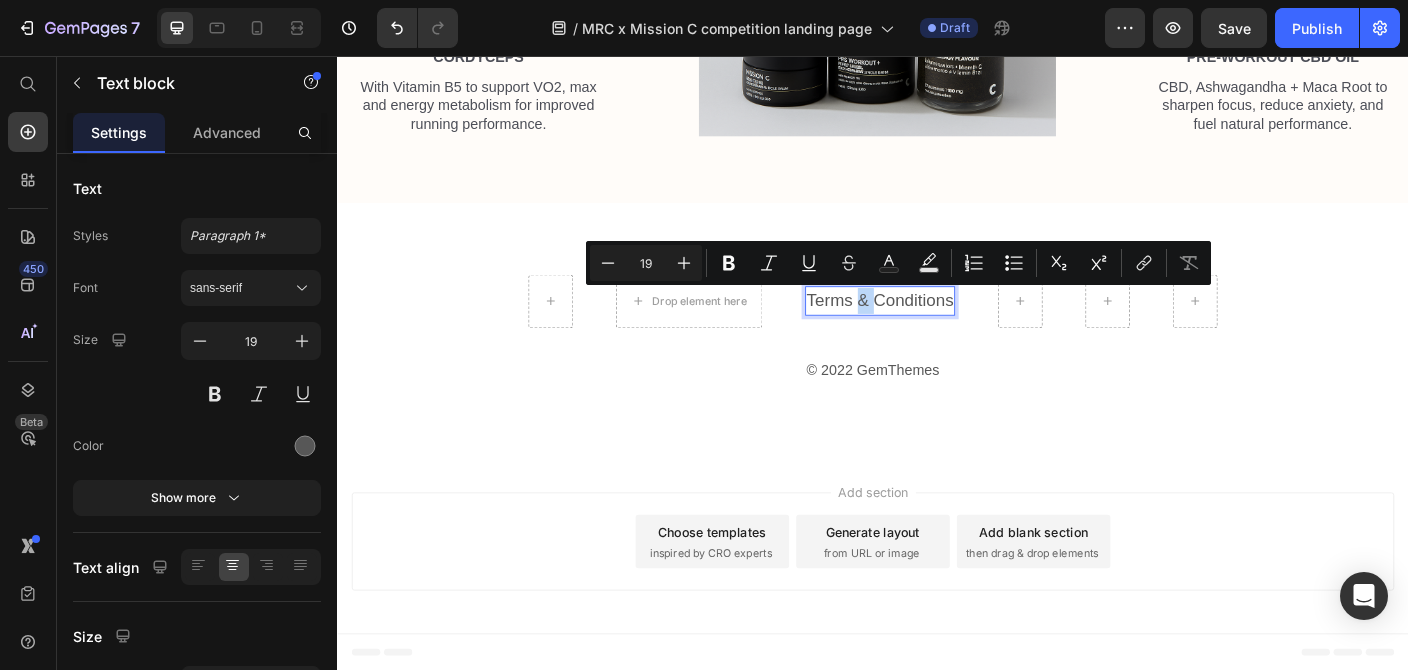 click on "Terms & Conditions" at bounding box center (945, 329) 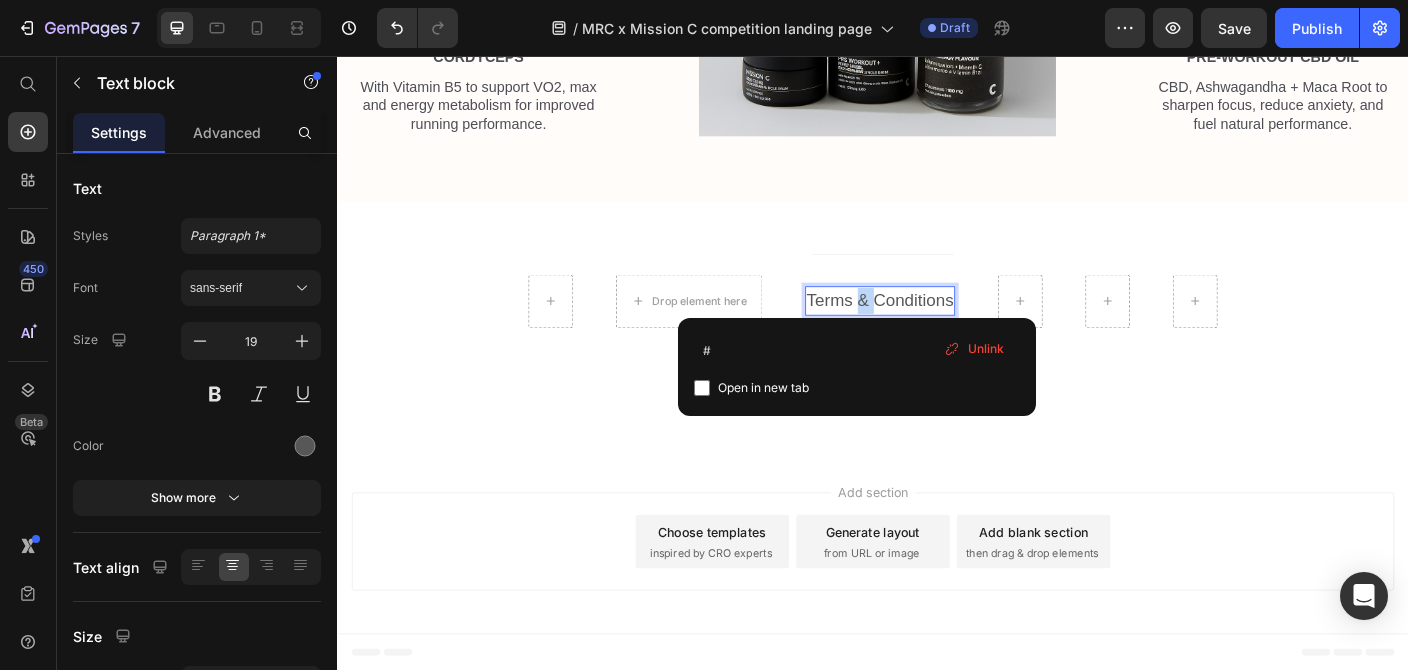 click on "Terms & Conditions" at bounding box center [945, 329] 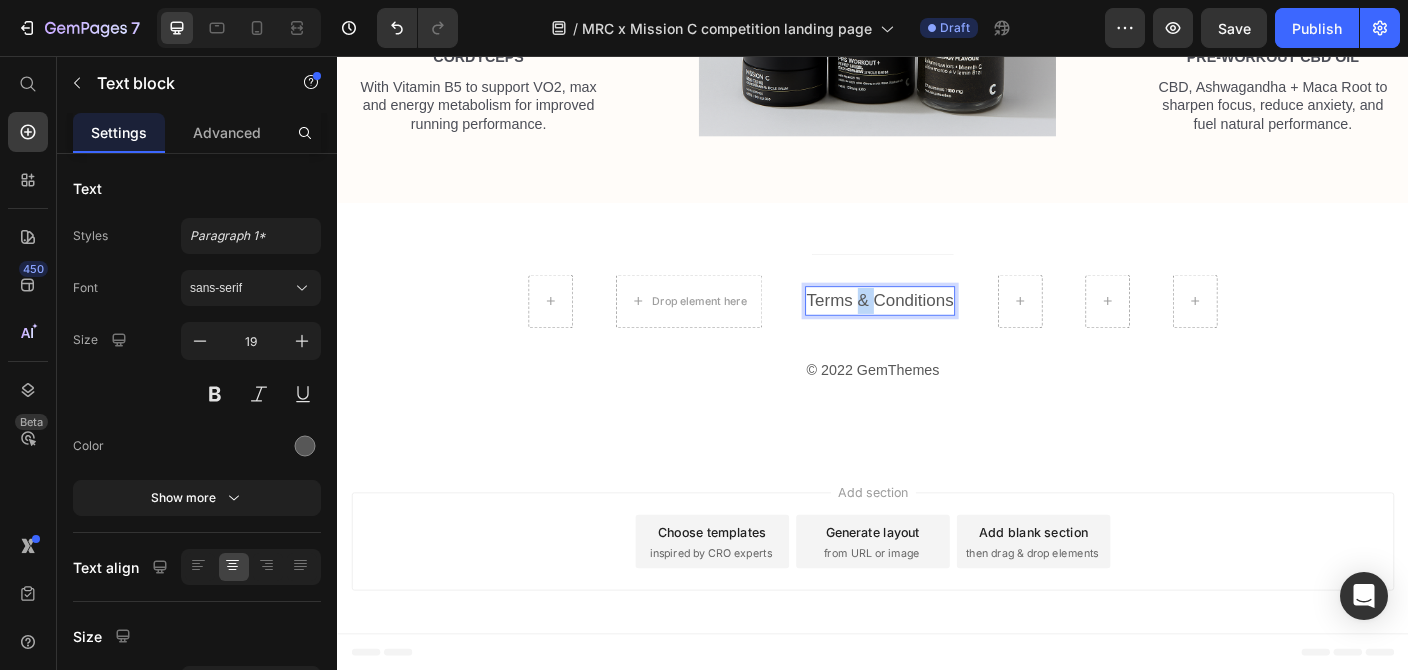 click on "Terms & Conditions" at bounding box center (945, 329) 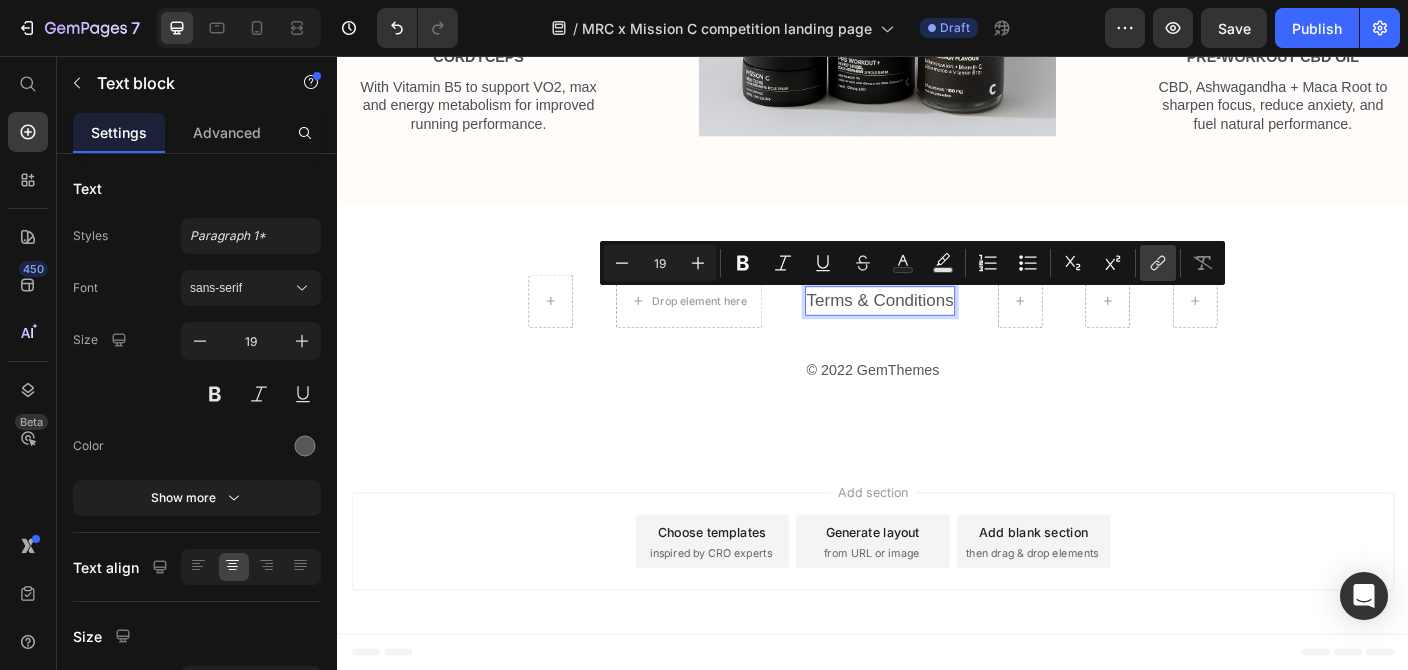 click 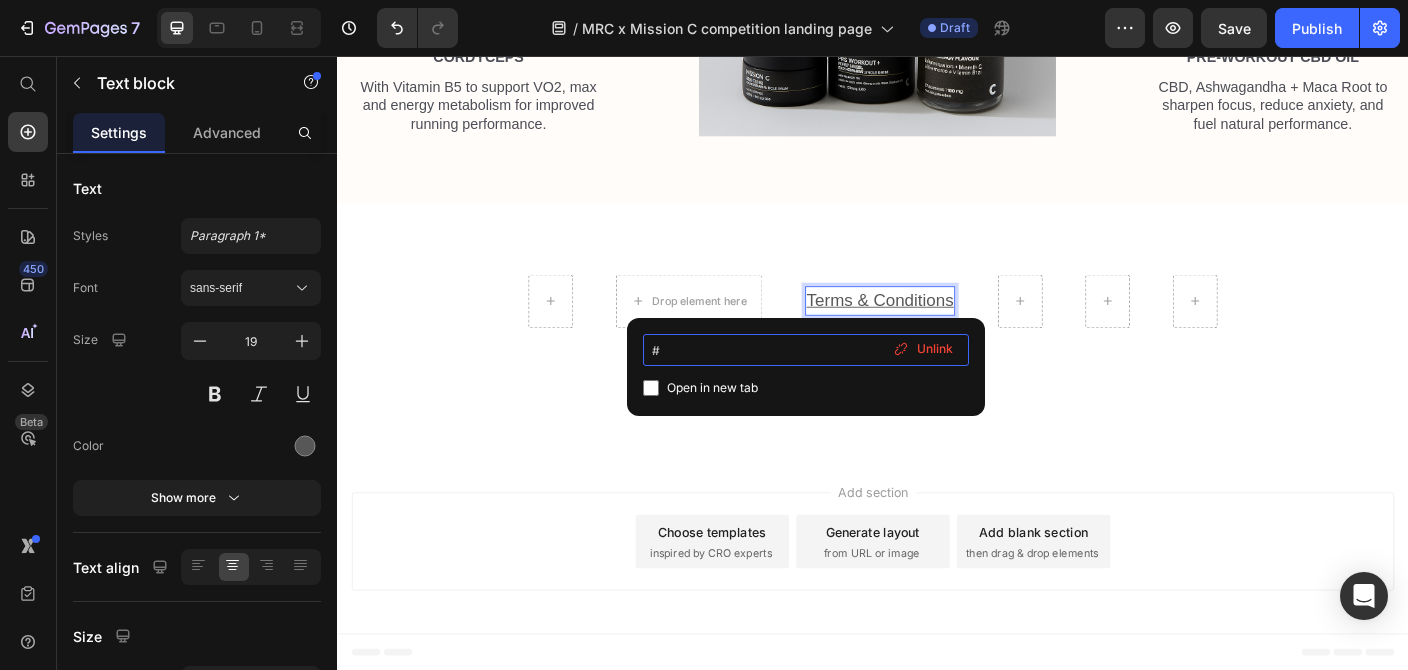click on "#" at bounding box center (806, 350) 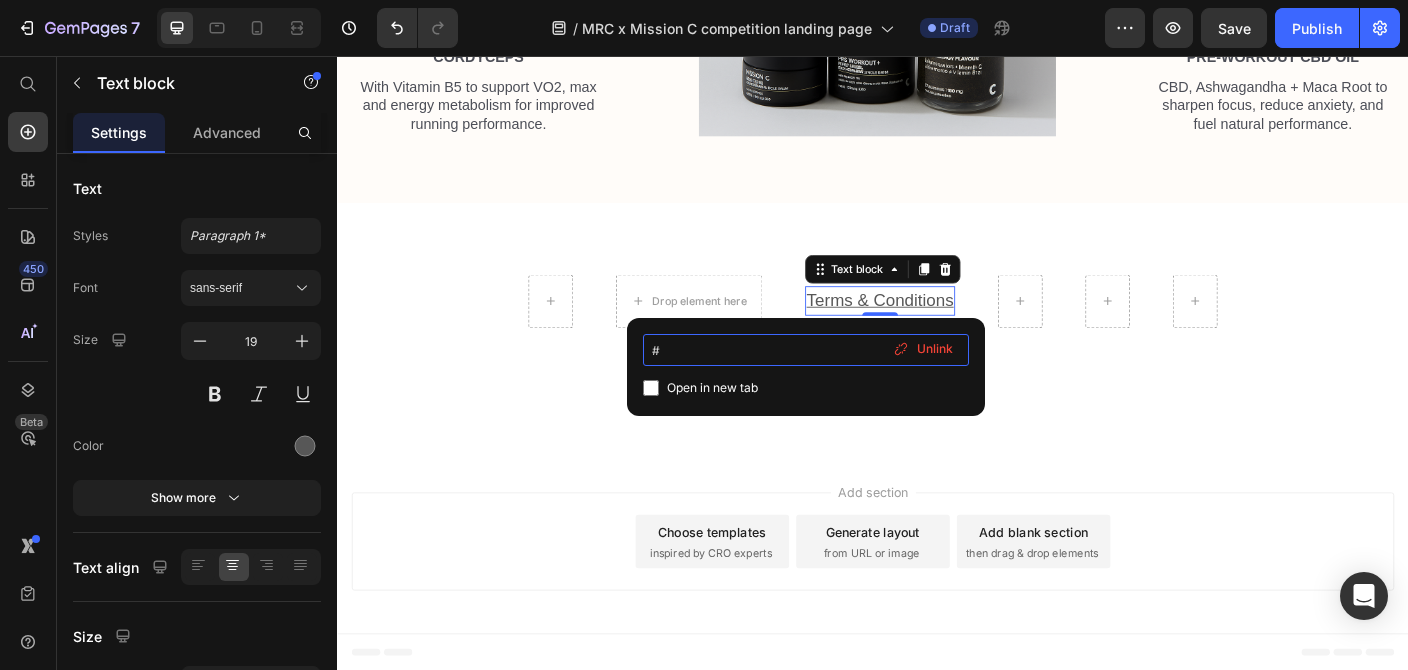 click on "#" at bounding box center (806, 350) 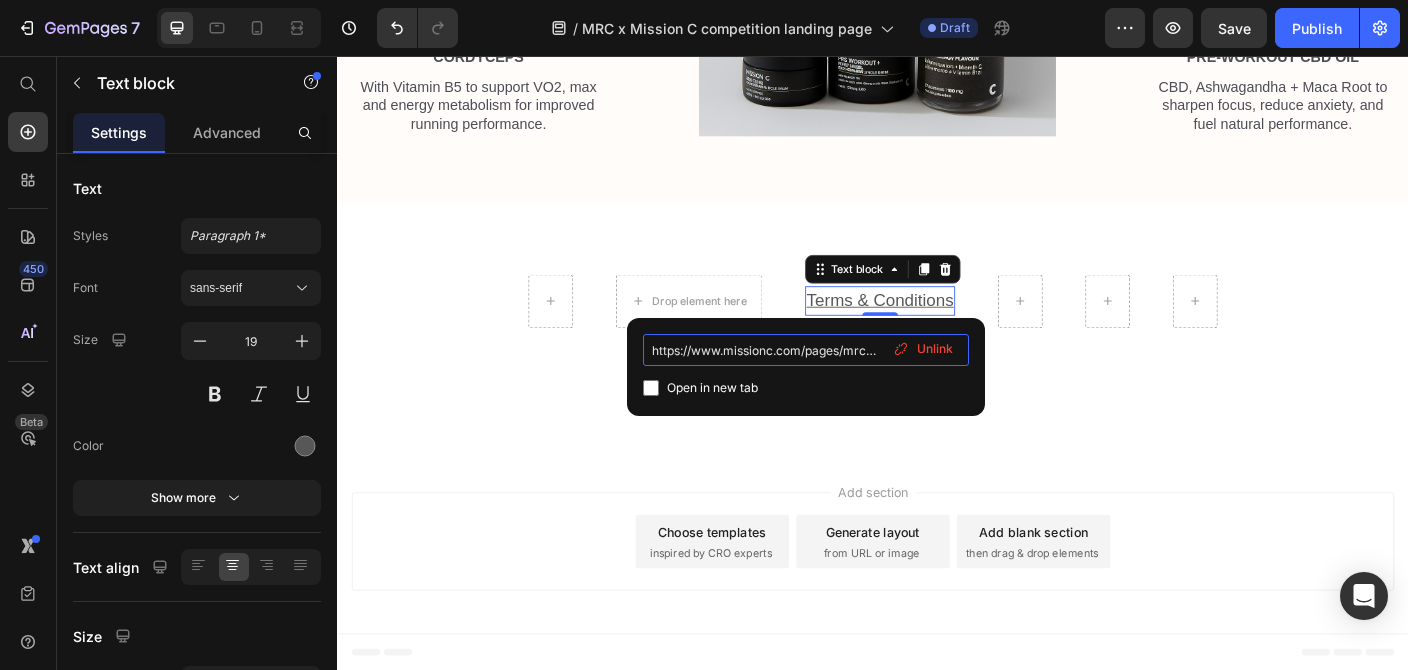 scroll, scrollTop: 0, scrollLeft: 217, axis: horizontal 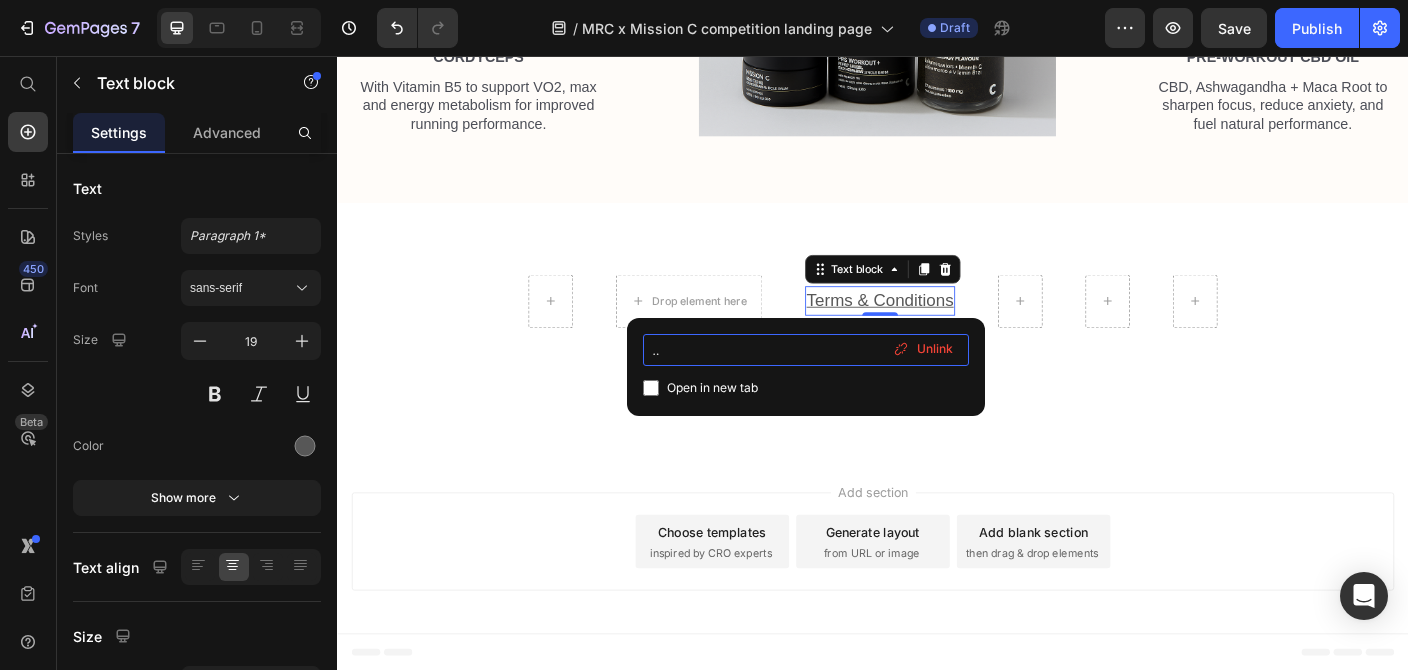 type on "https://www.missionc.com/pages/mrcxmc-competition-terms-and-conditions" 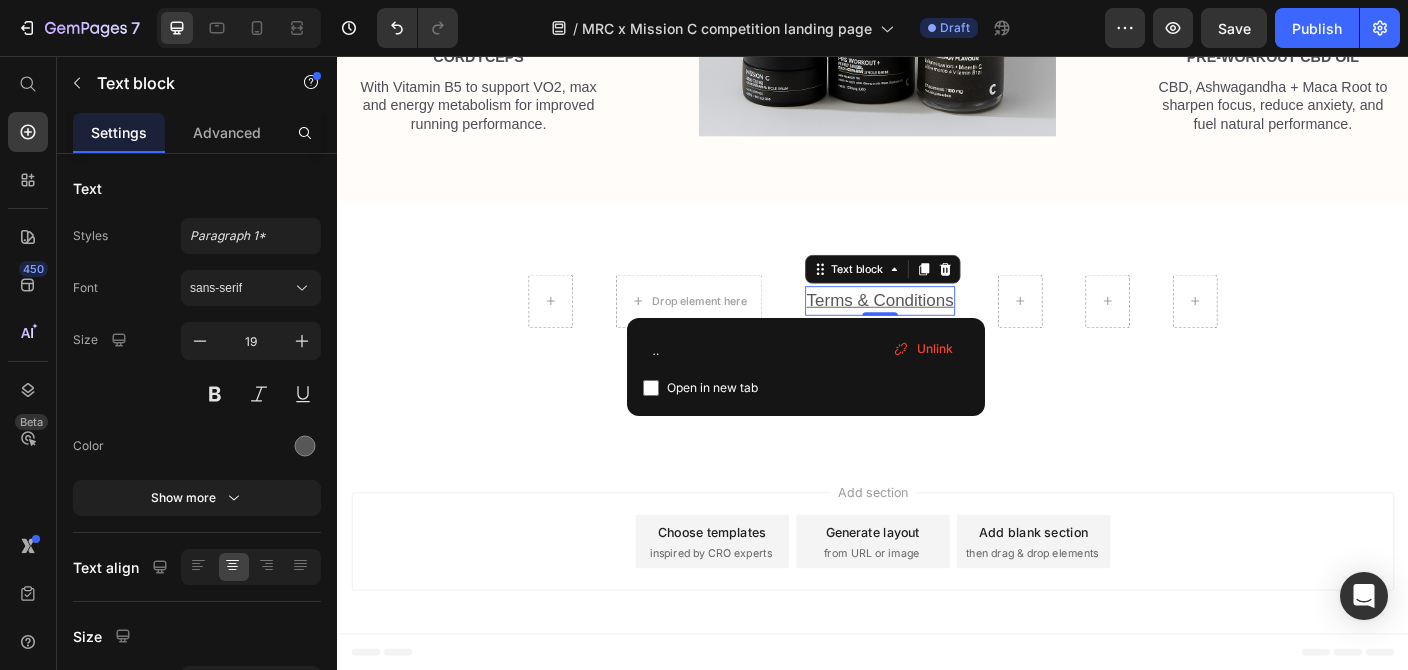 click on "Open in new tab" at bounding box center [712, 388] 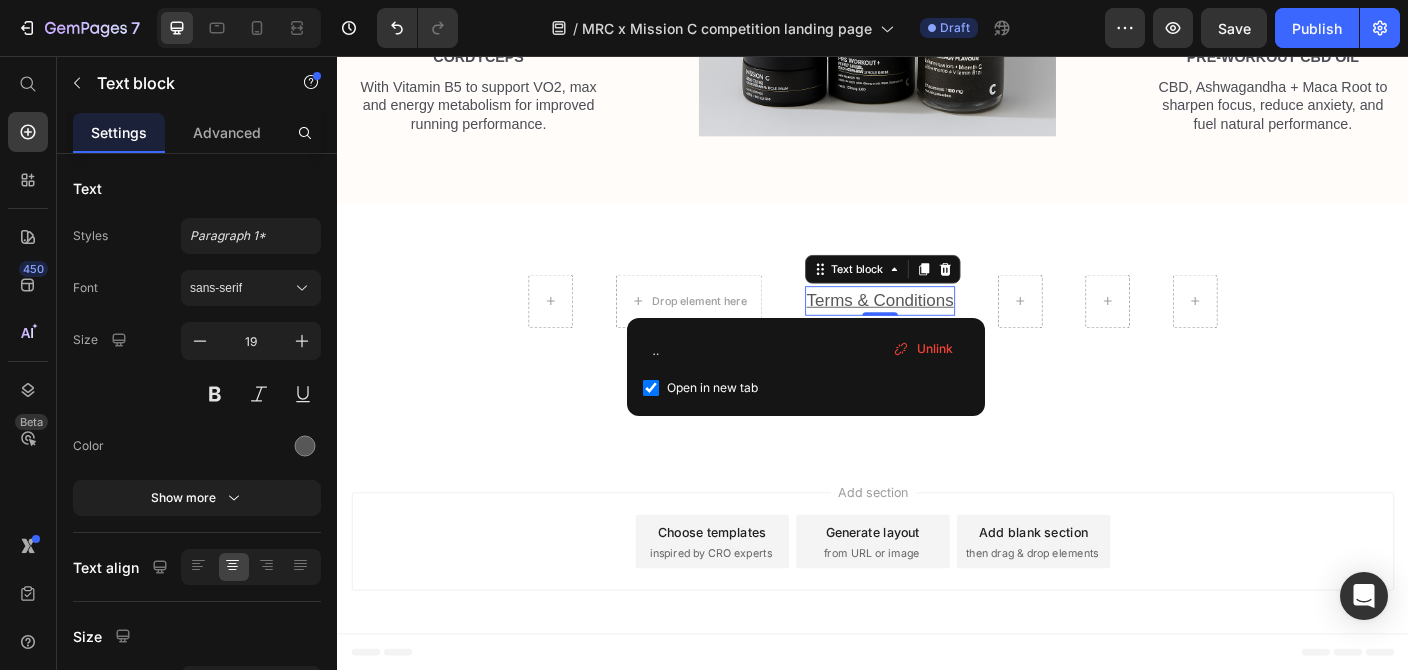 checkbox on "true" 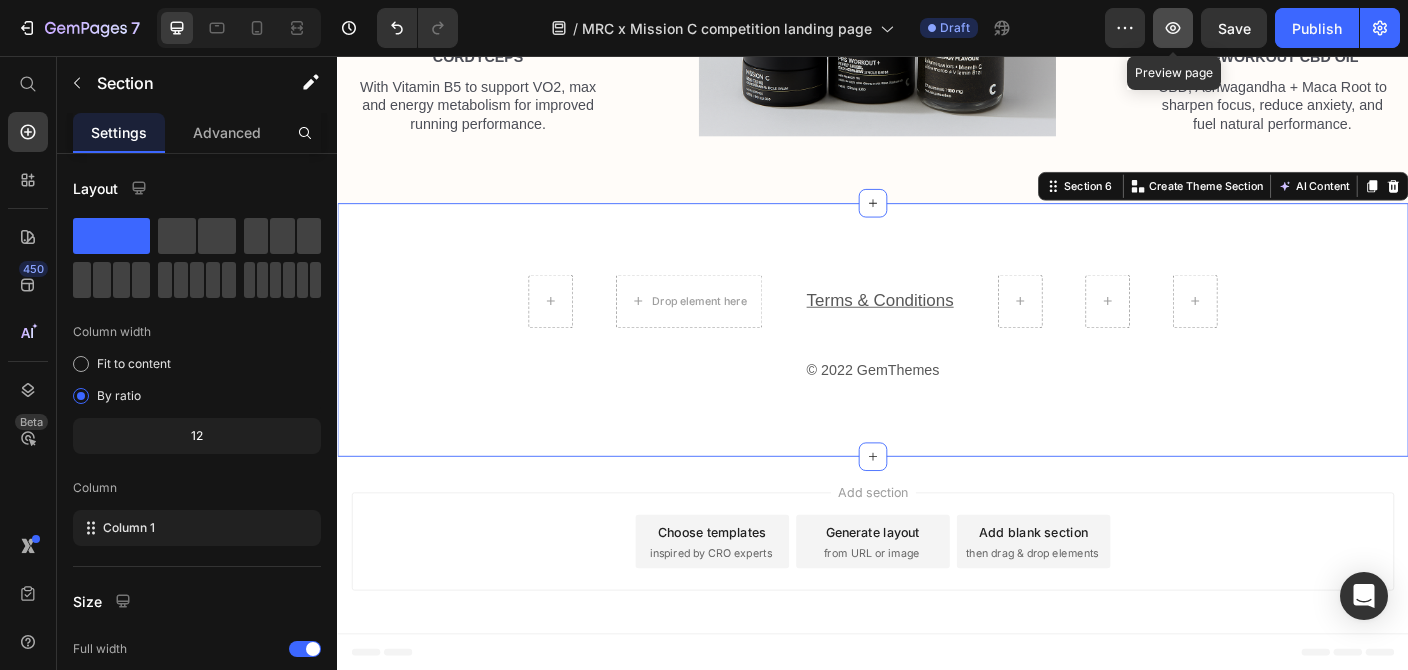 click 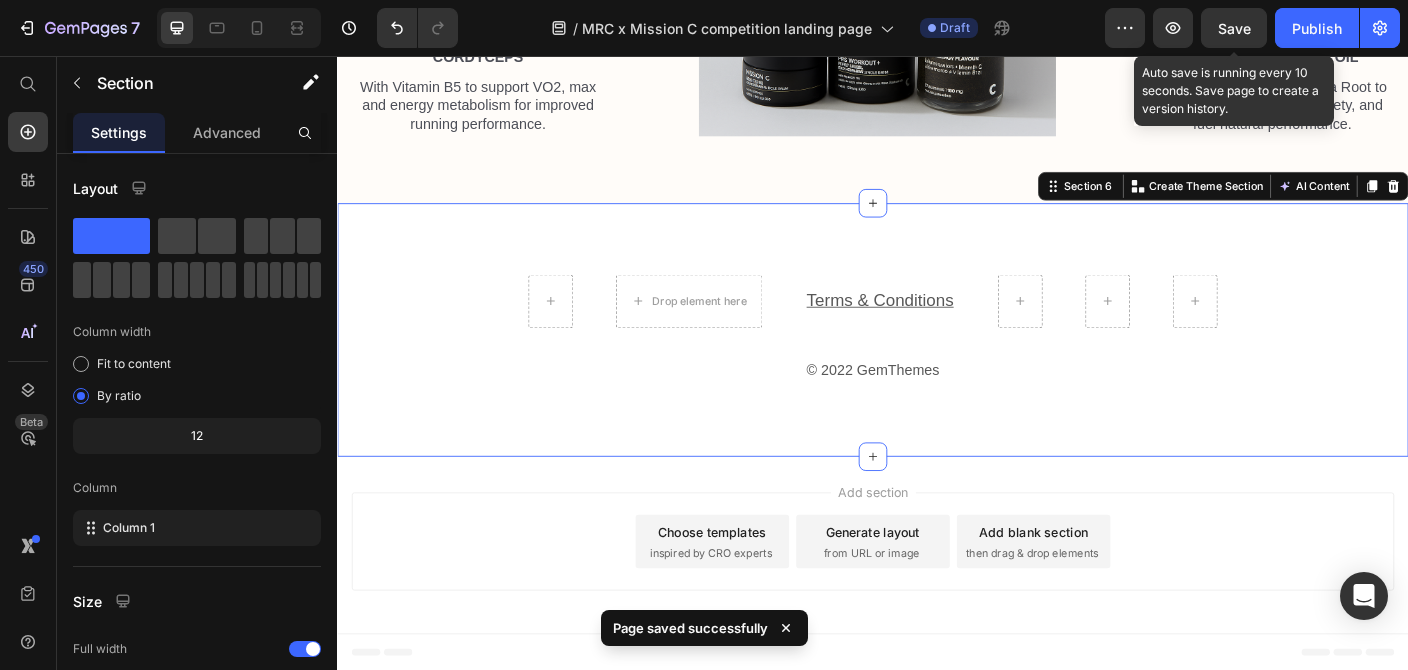 click on "Save" at bounding box center [1234, 28] 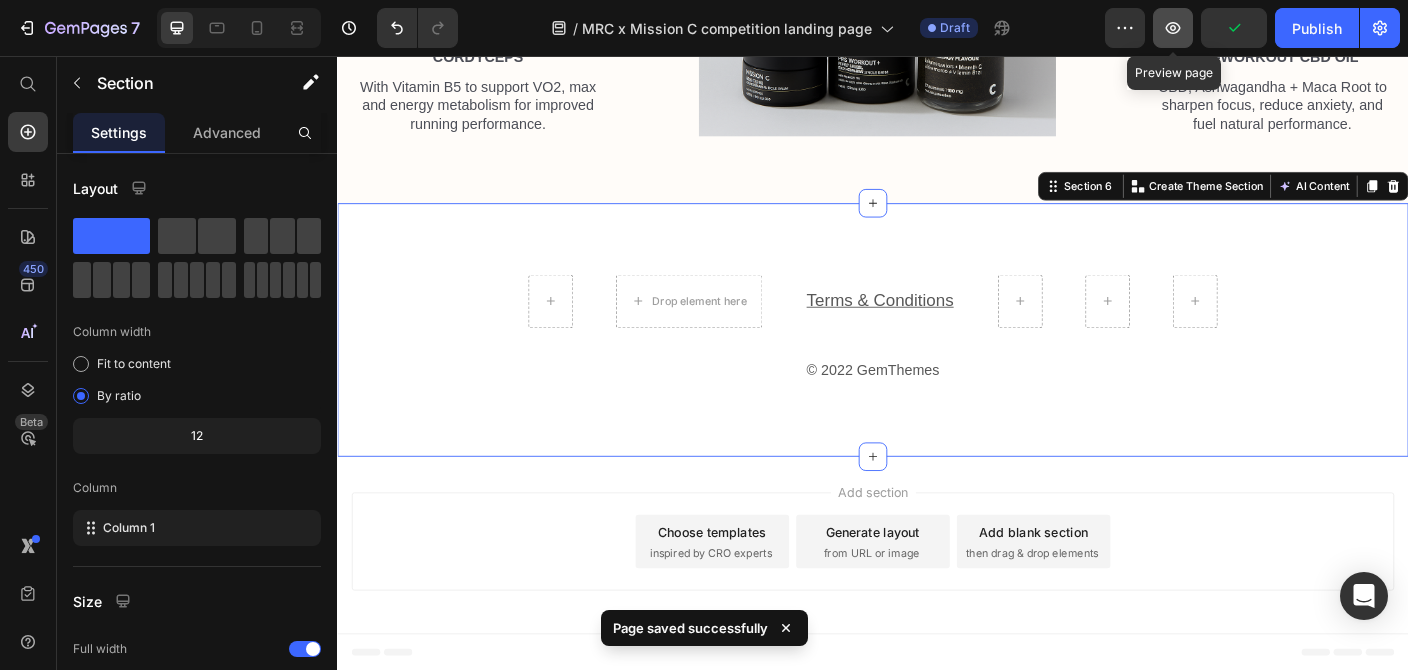 click 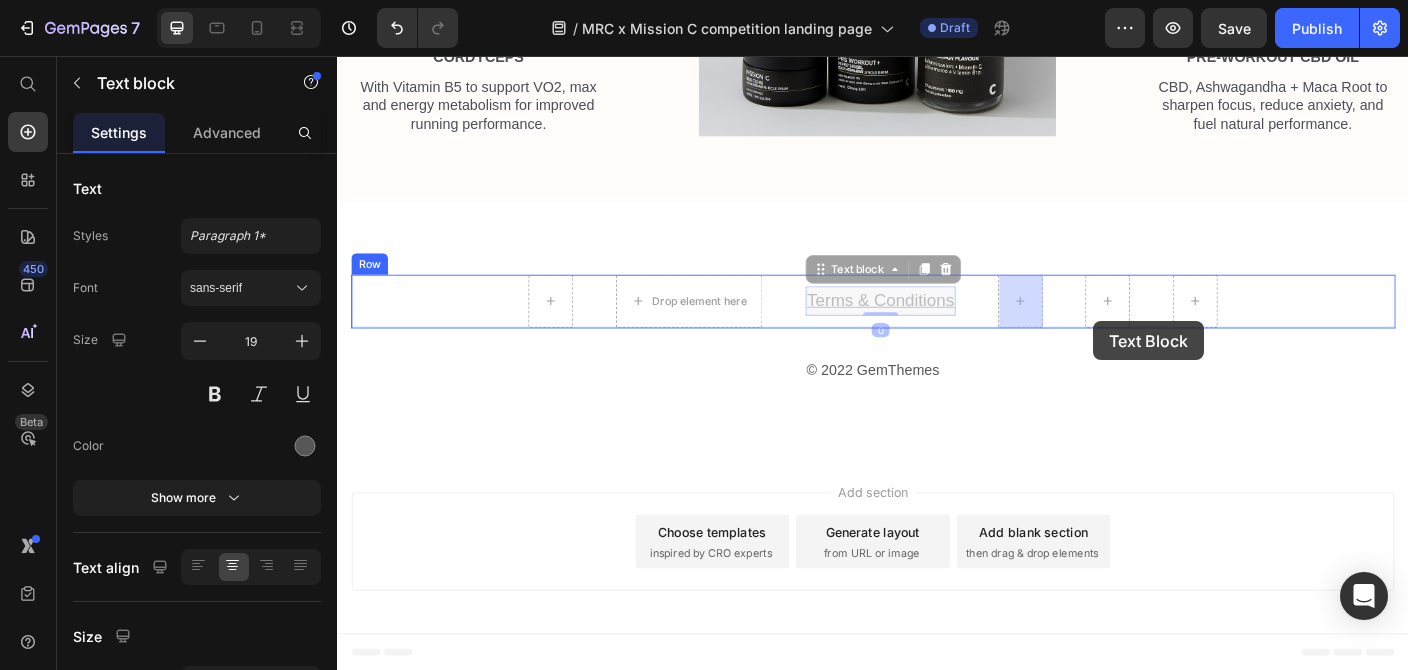 drag, startPoint x: 926, startPoint y: 324, endPoint x: 1093, endPoint y: 321, distance: 167.02695 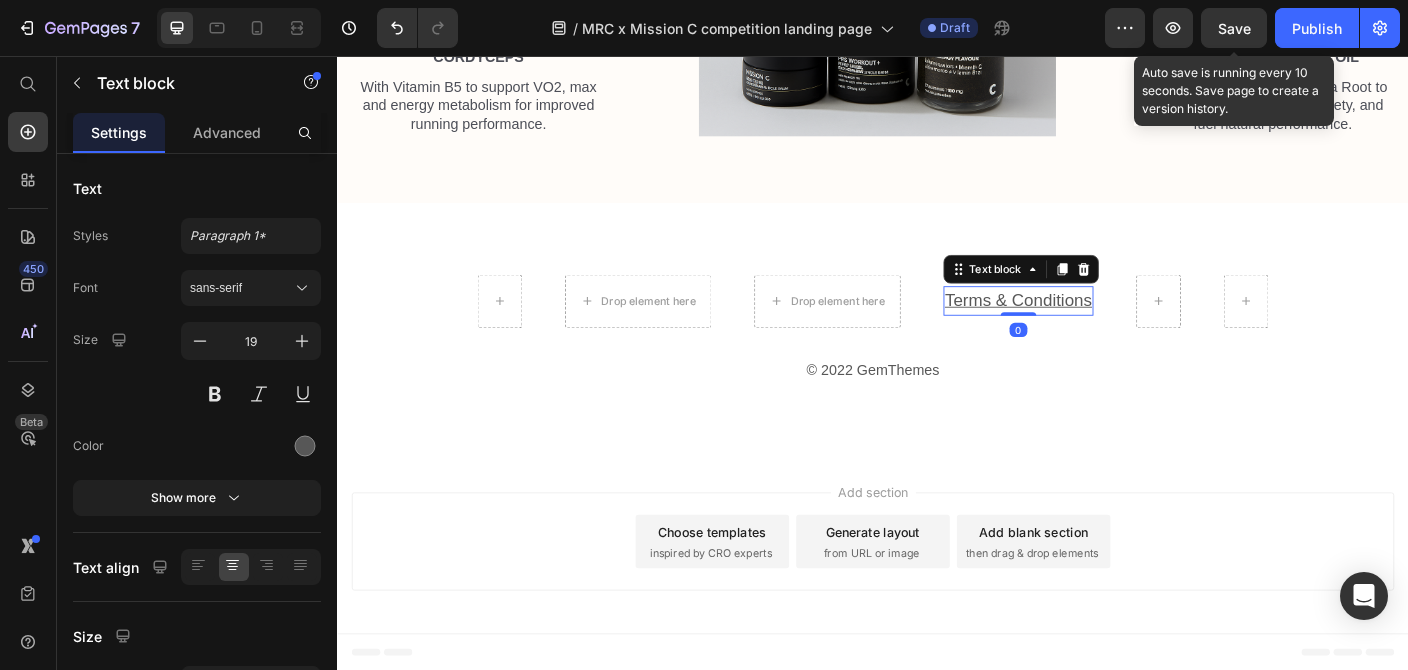 click on "Save" at bounding box center [1234, 28] 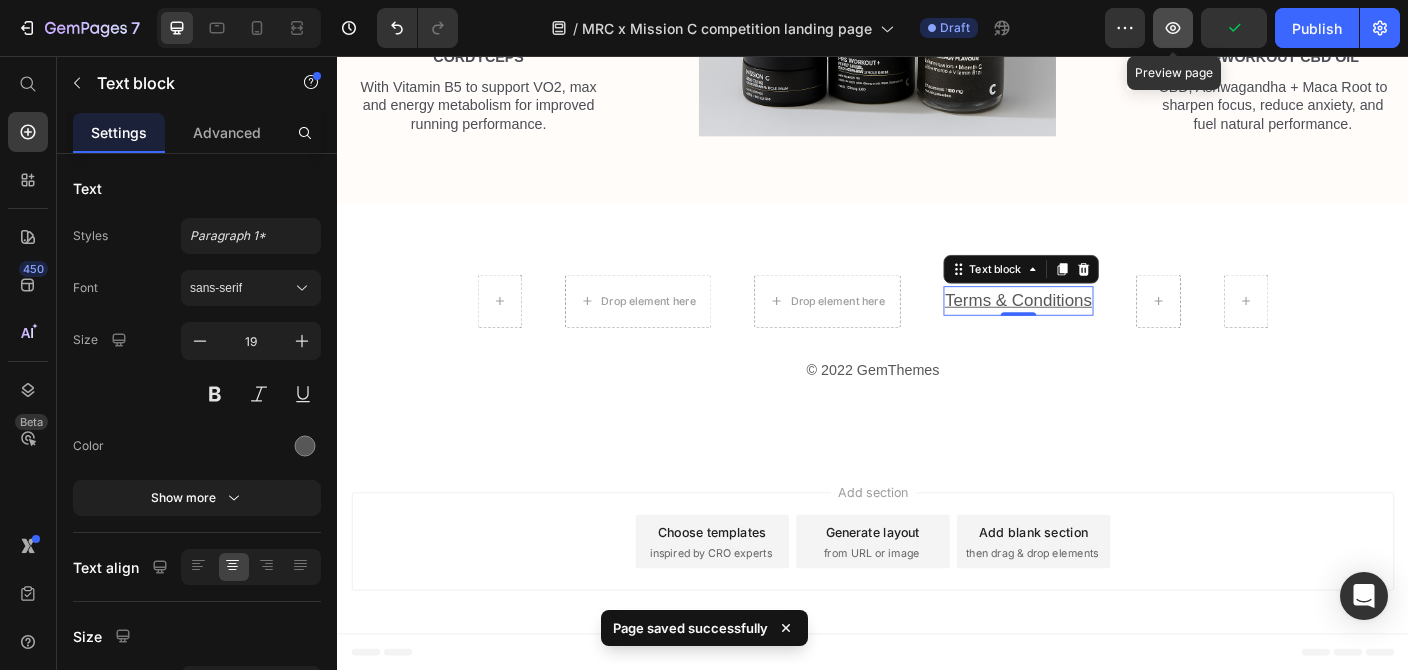 click 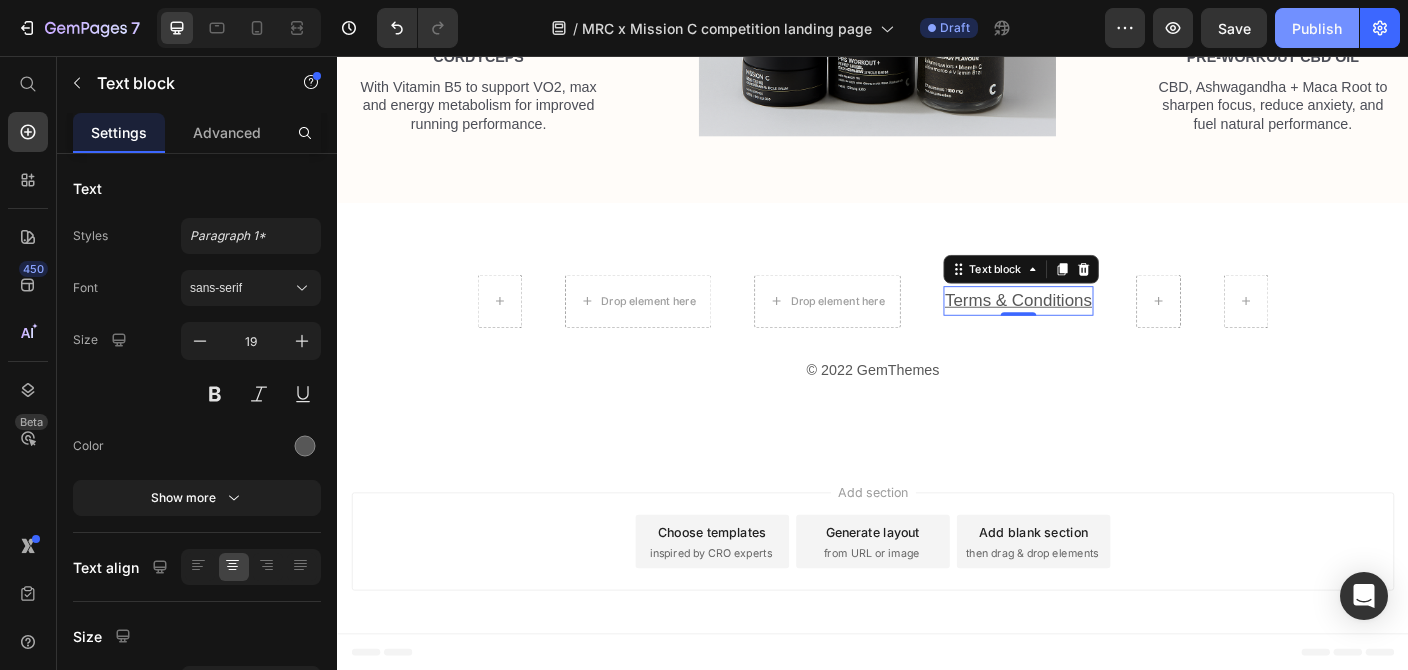 click on "Publish" at bounding box center [1317, 28] 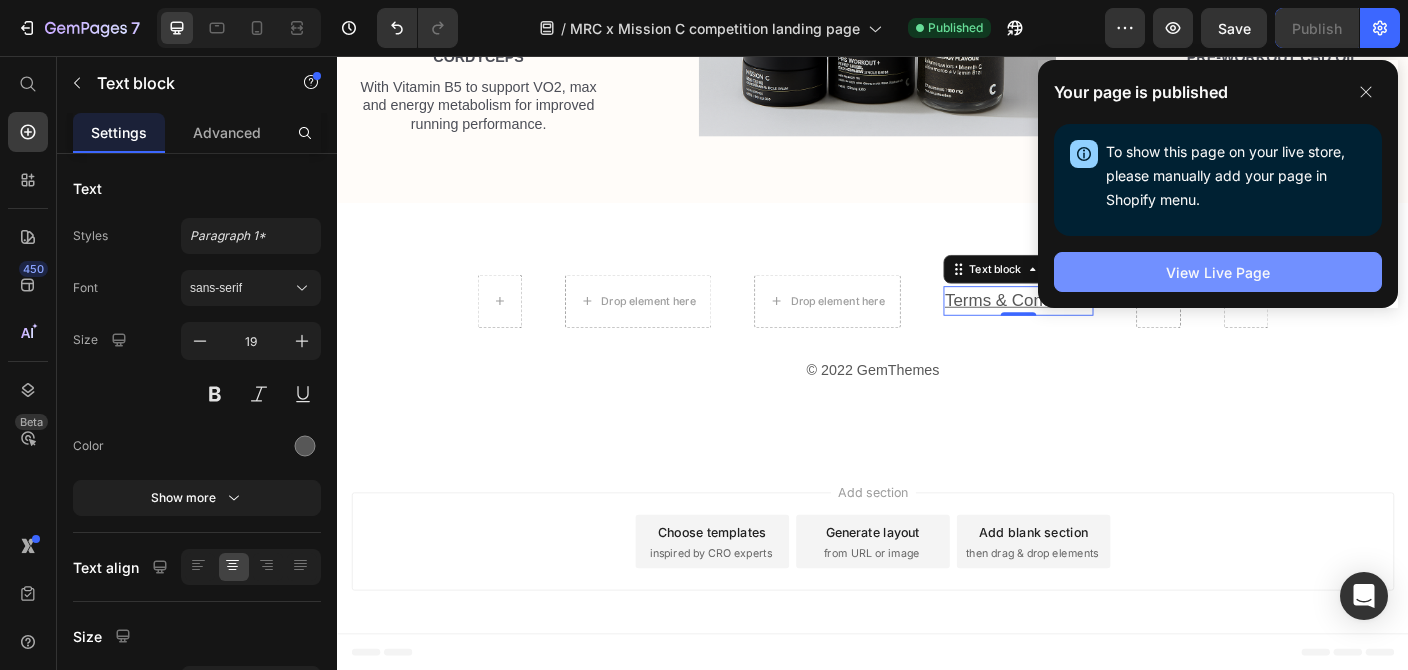 click on "View Live Page" at bounding box center (1218, 272) 